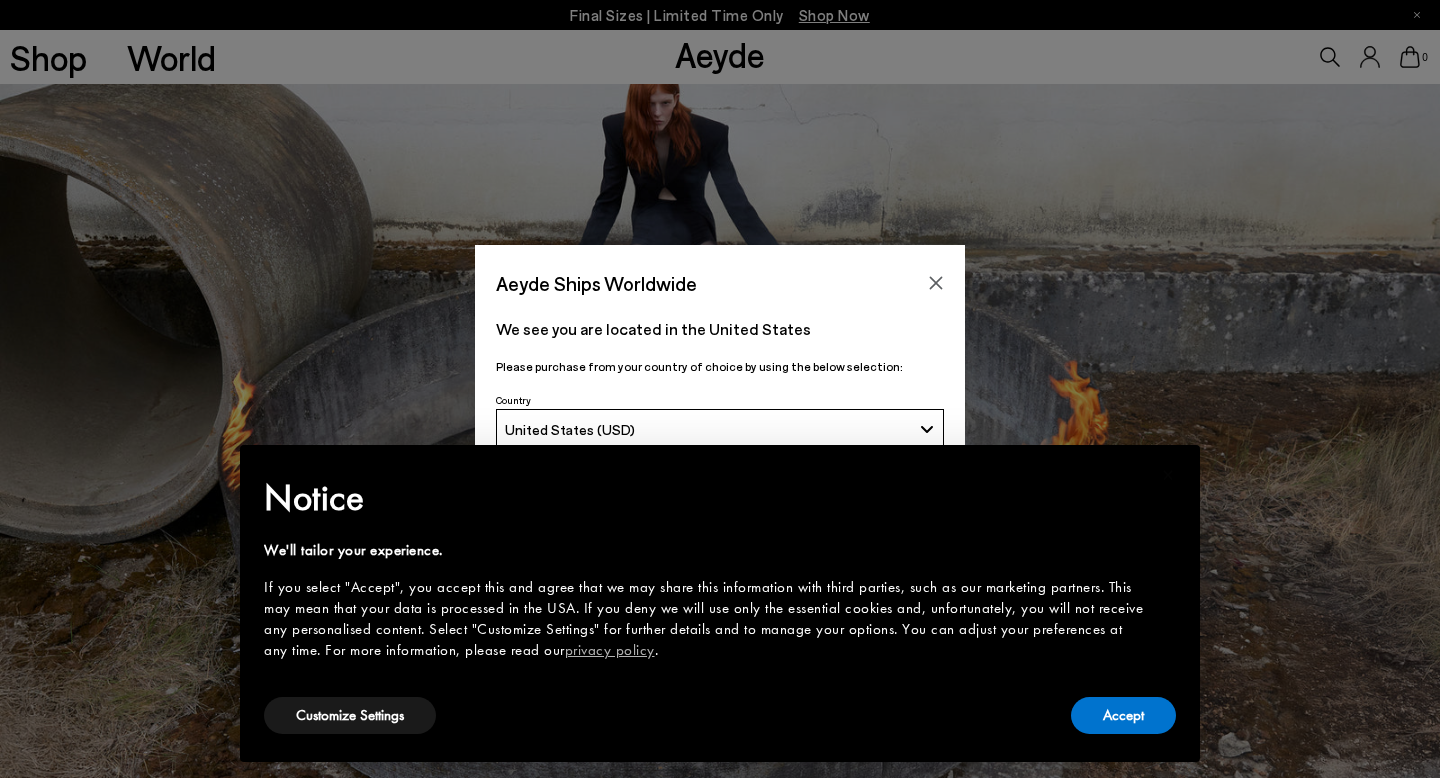 scroll, scrollTop: 1022, scrollLeft: 0, axis: vertical 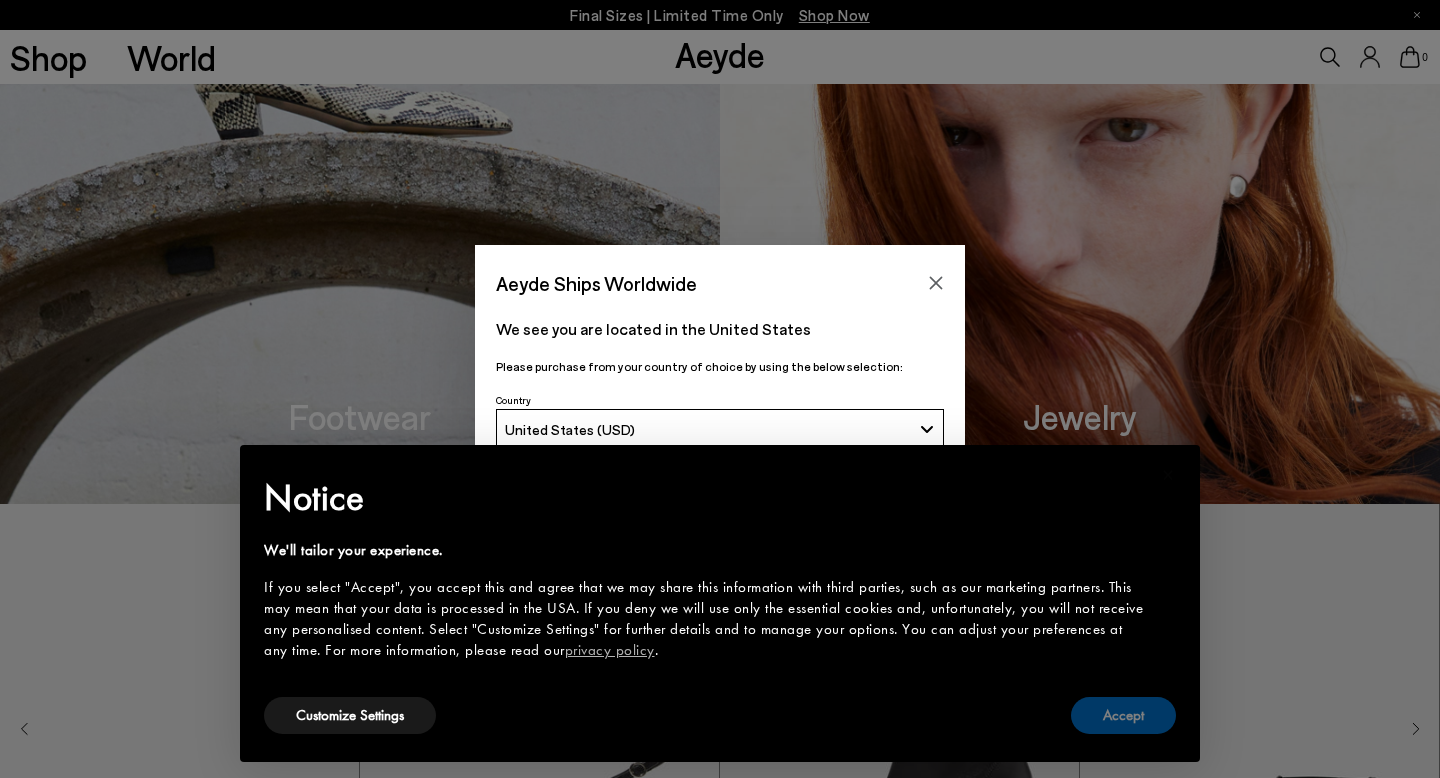 click on "Accept" at bounding box center [1123, 715] 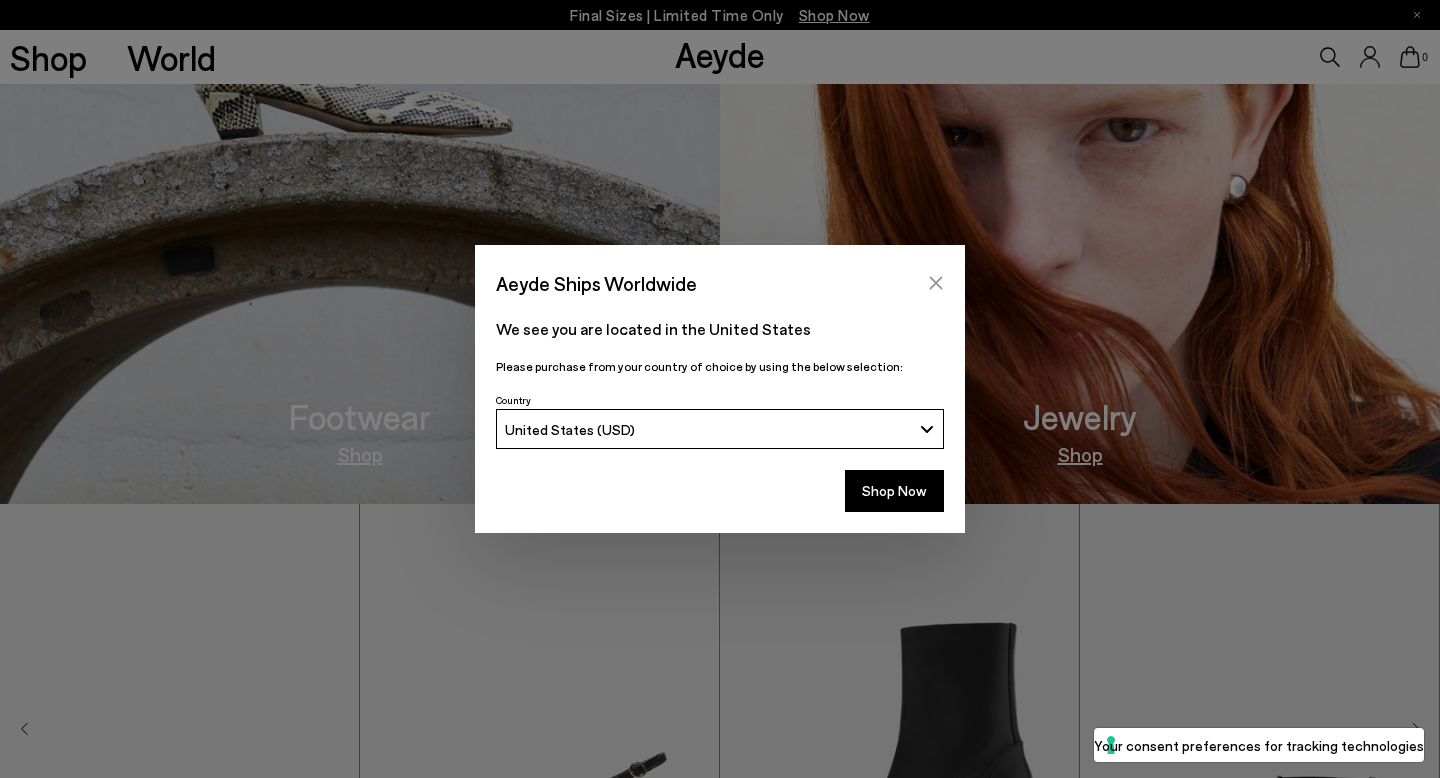click at bounding box center (936, 283) 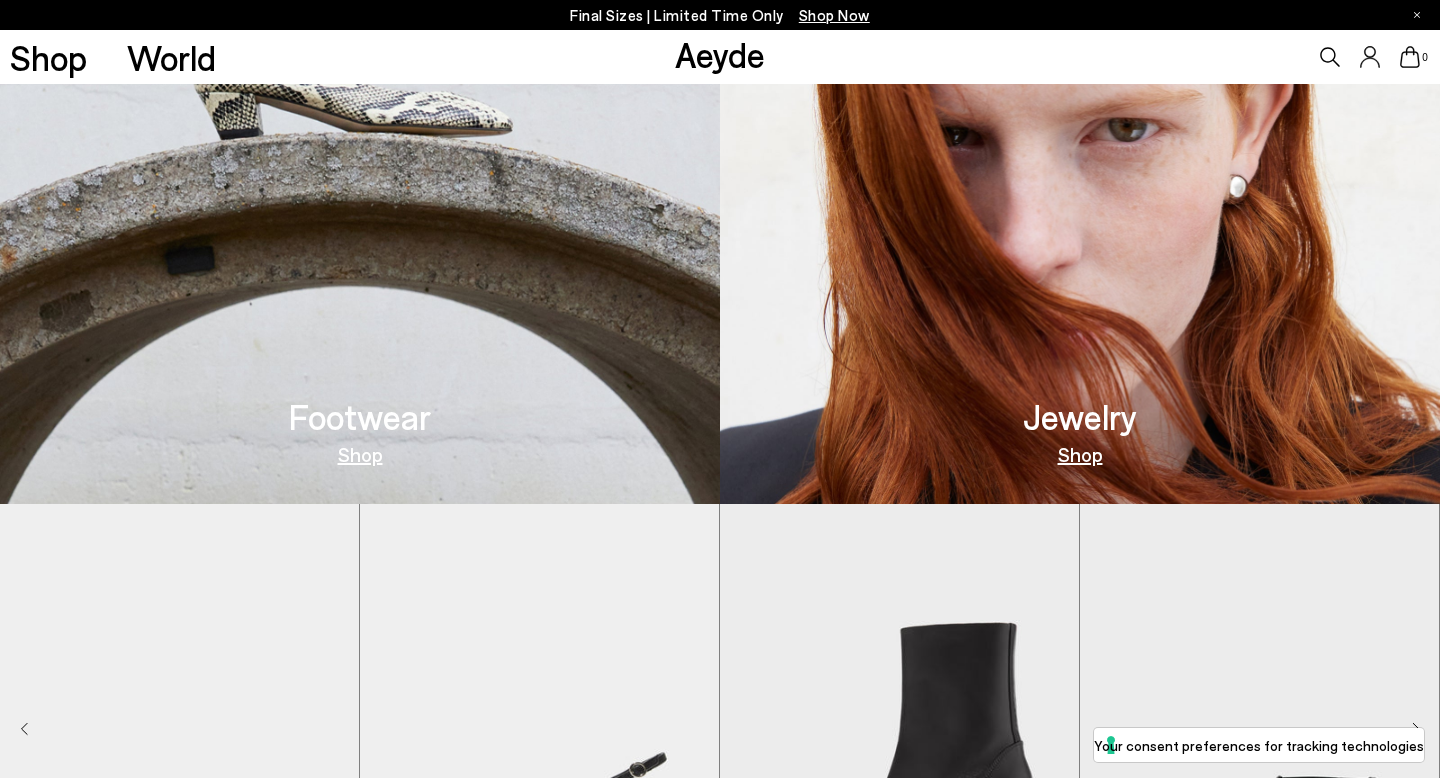 click on "Shop" at bounding box center [360, 454] 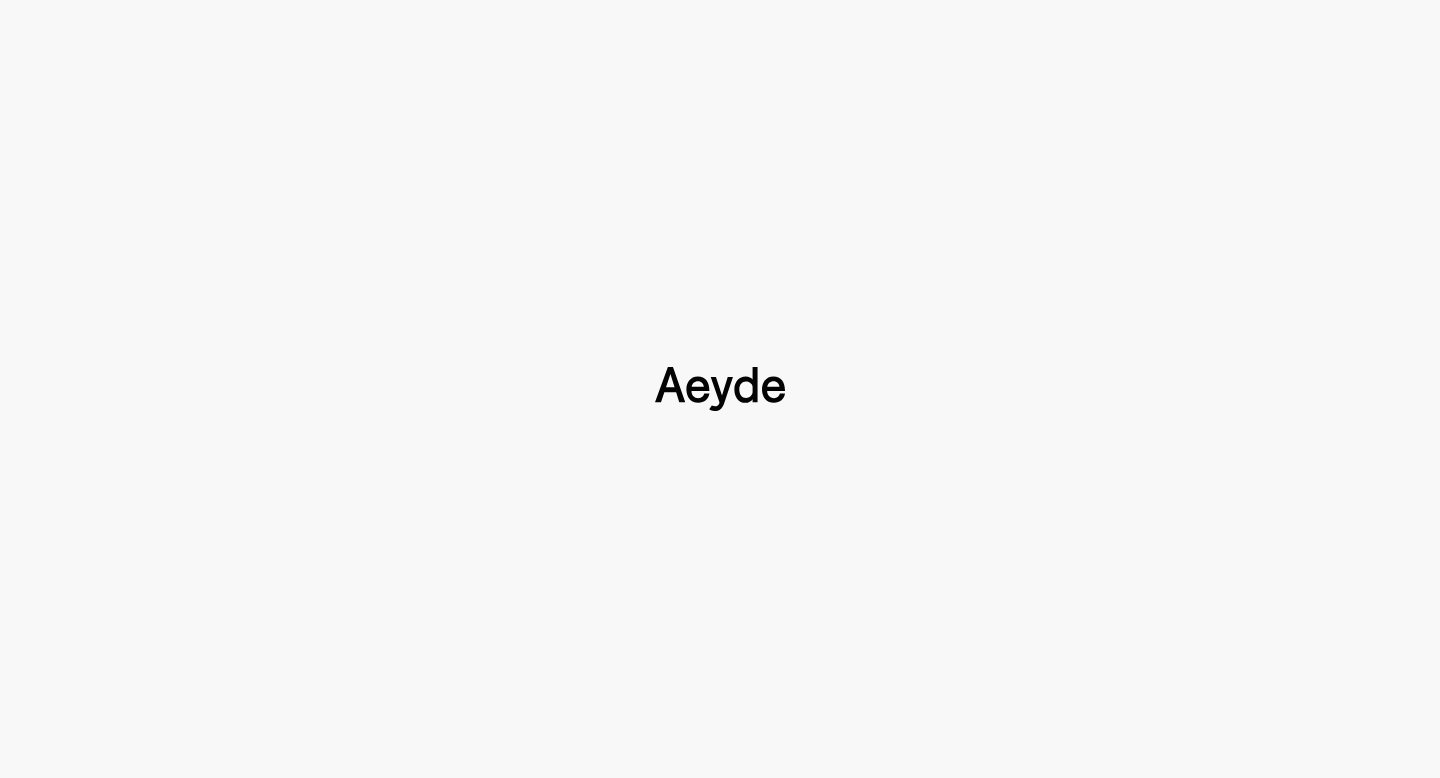 type 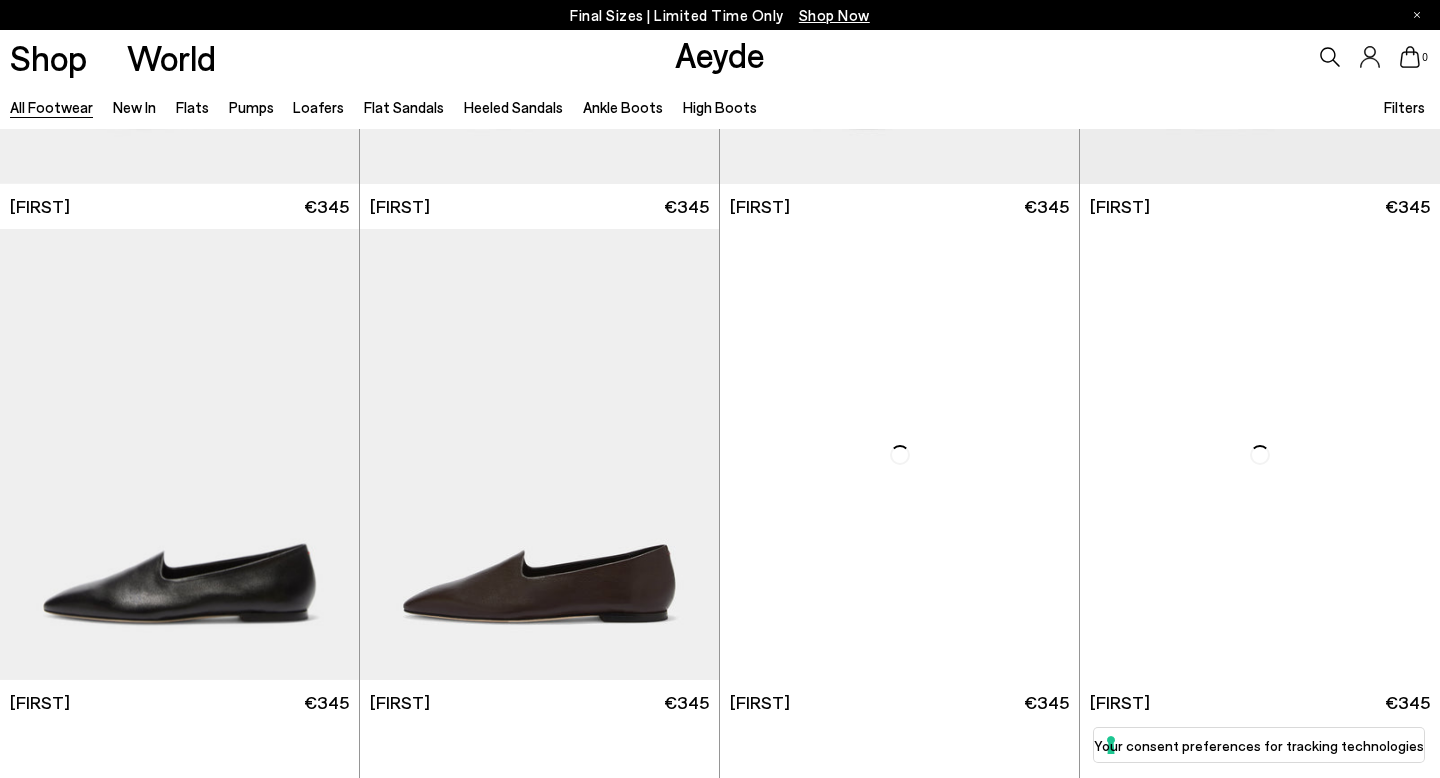 scroll, scrollTop: 1764, scrollLeft: 0, axis: vertical 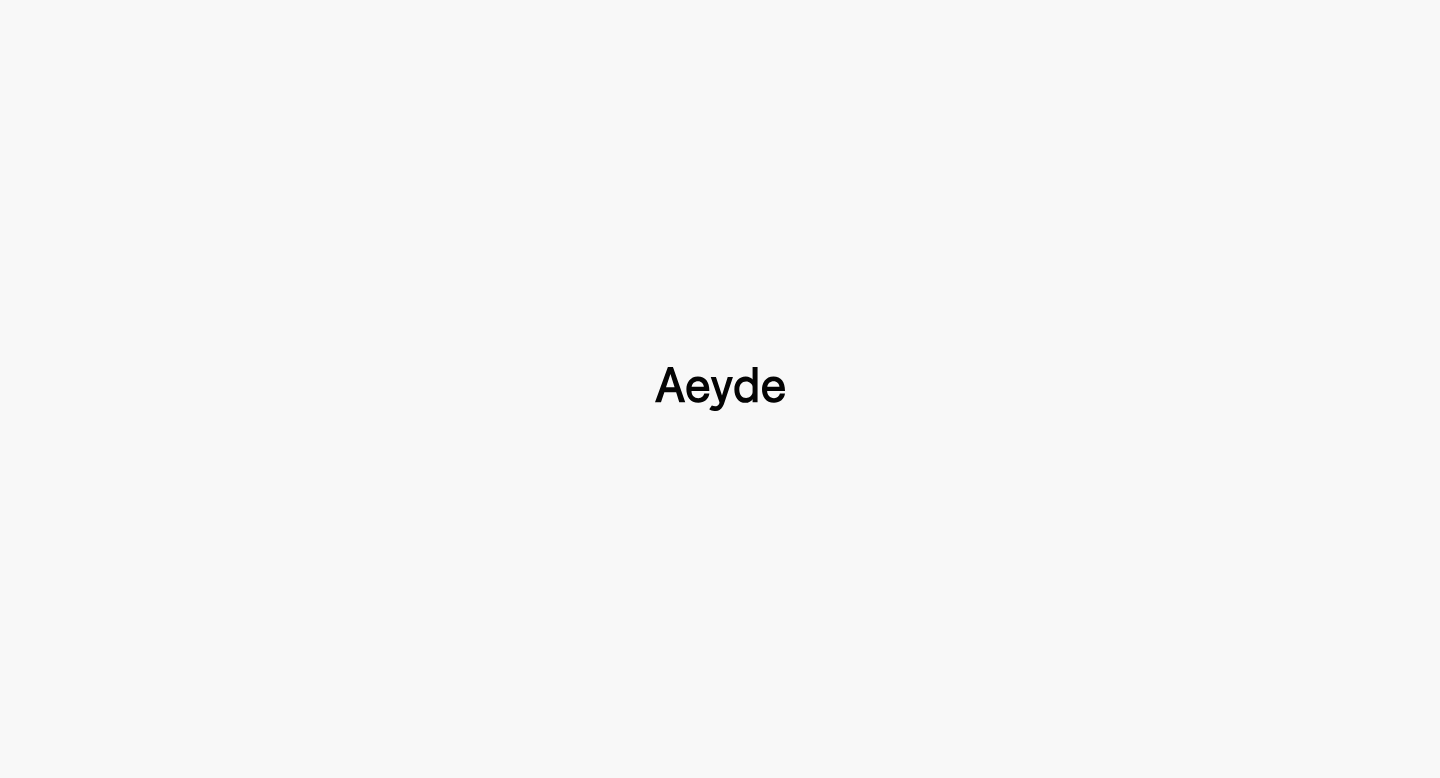 type 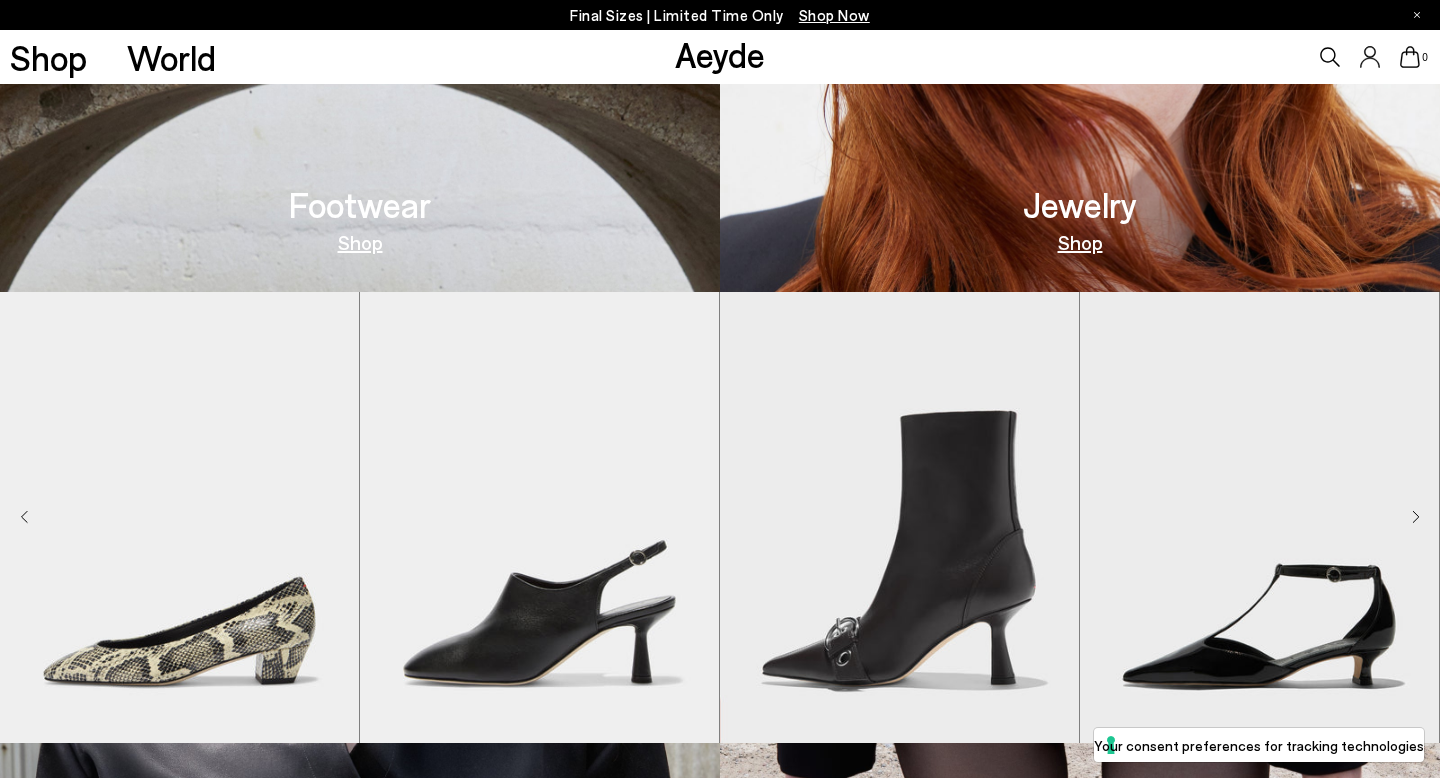 scroll, scrollTop: 1022, scrollLeft: 0, axis: vertical 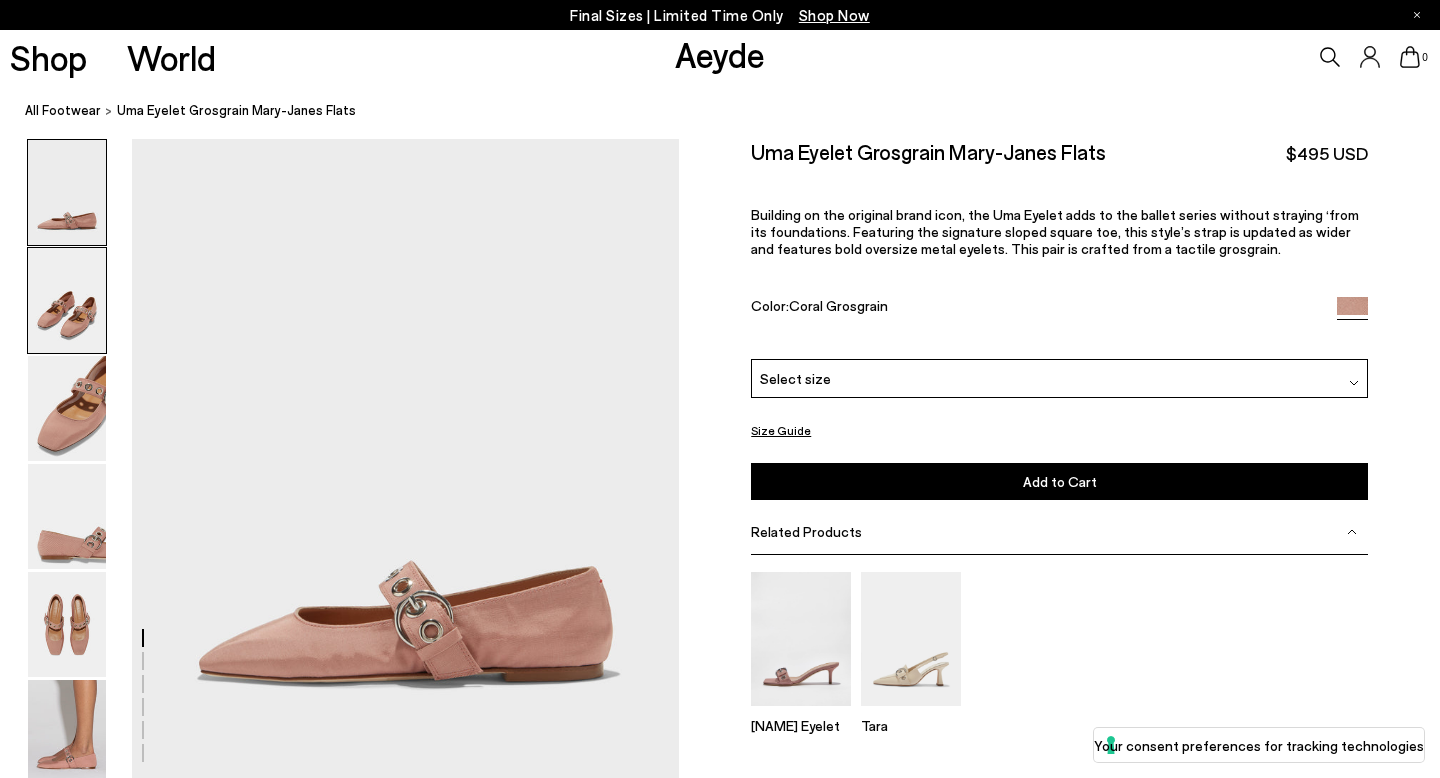 click at bounding box center [67, 300] 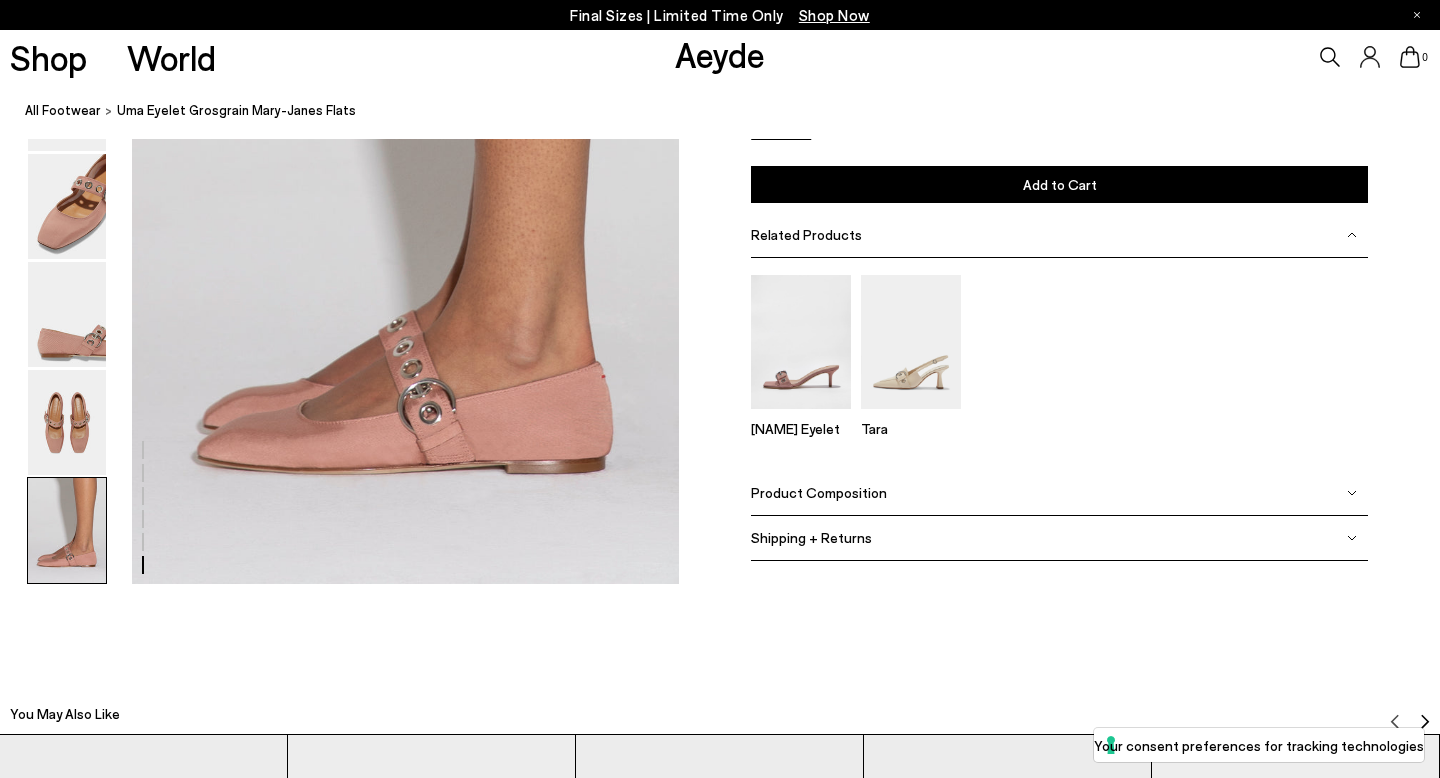 scroll, scrollTop: 3929, scrollLeft: 0, axis: vertical 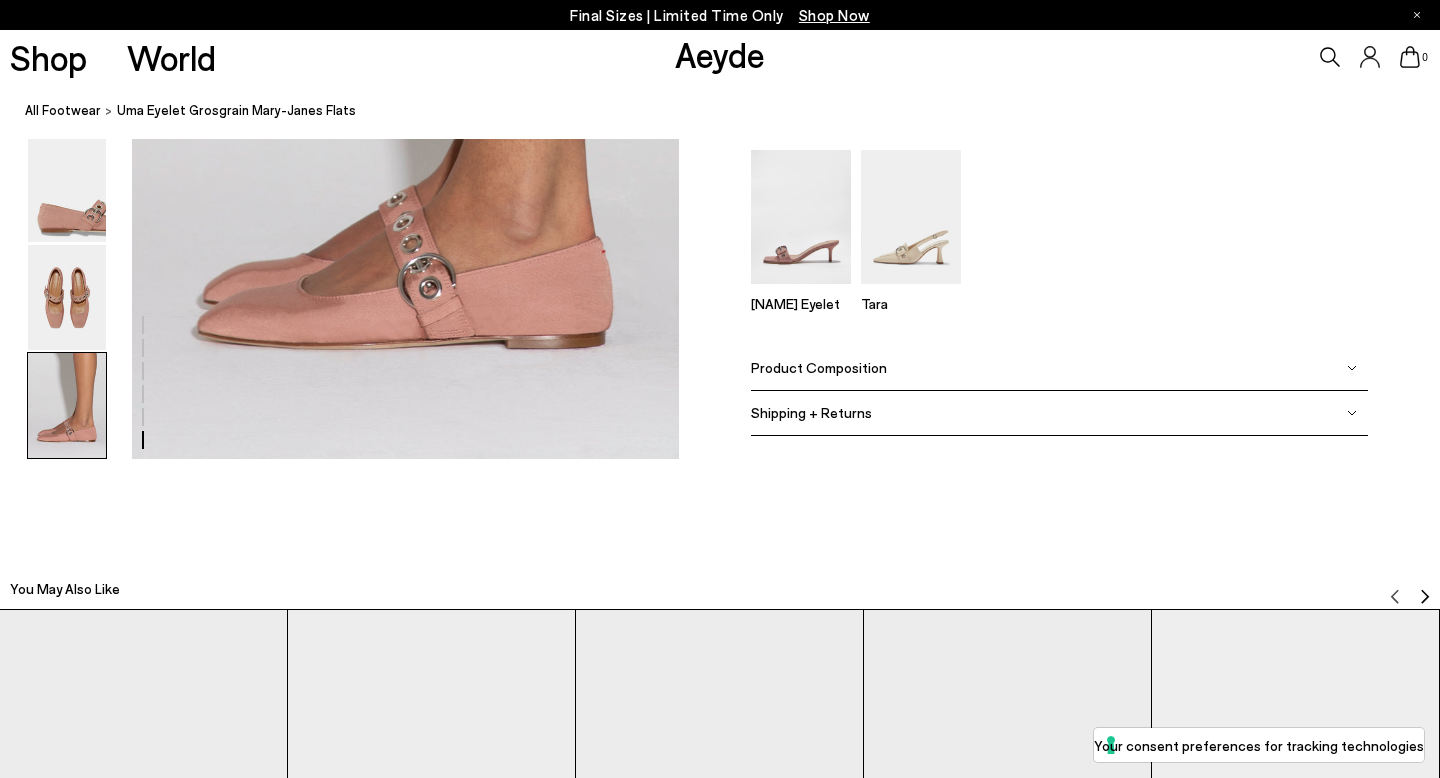 click at bounding box center (67, 405) 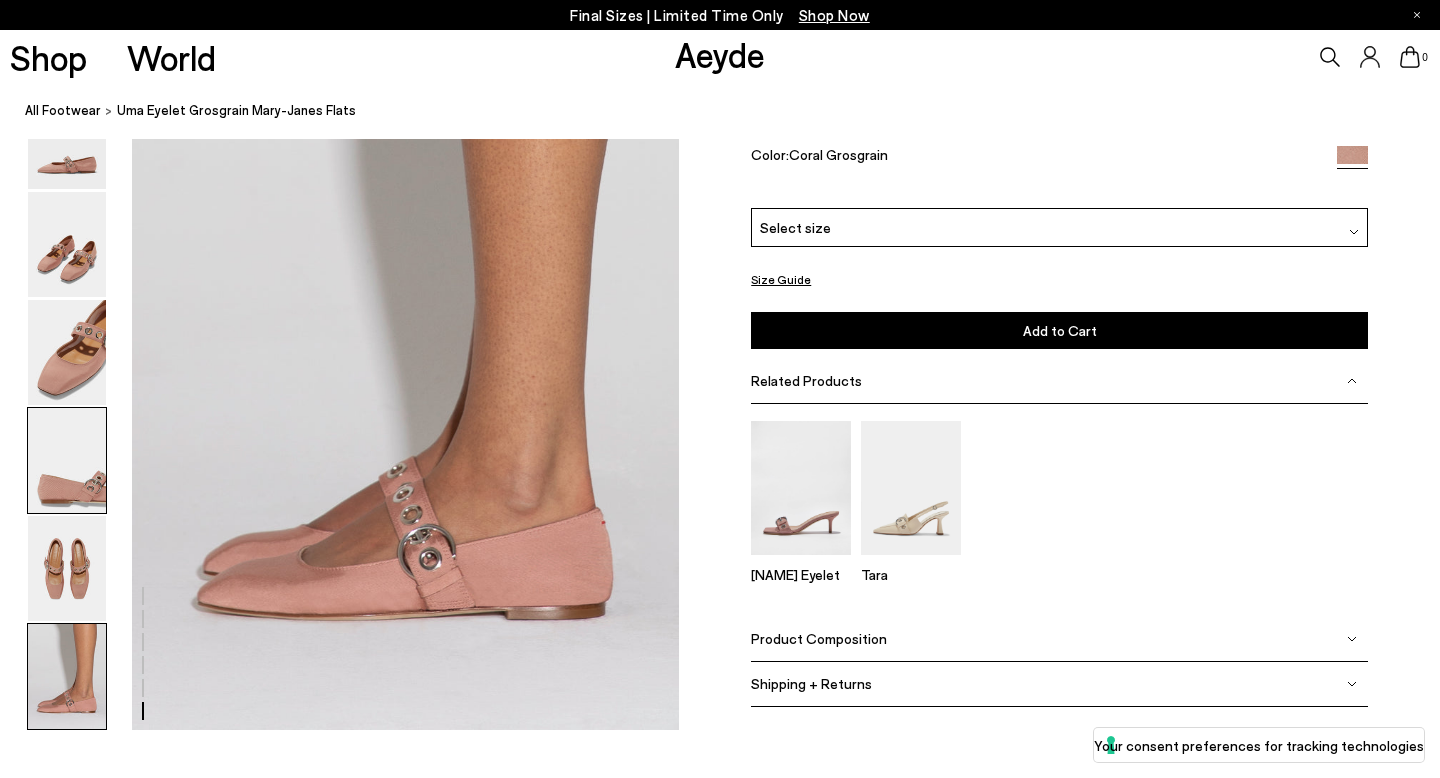 click at bounding box center [67, 460] 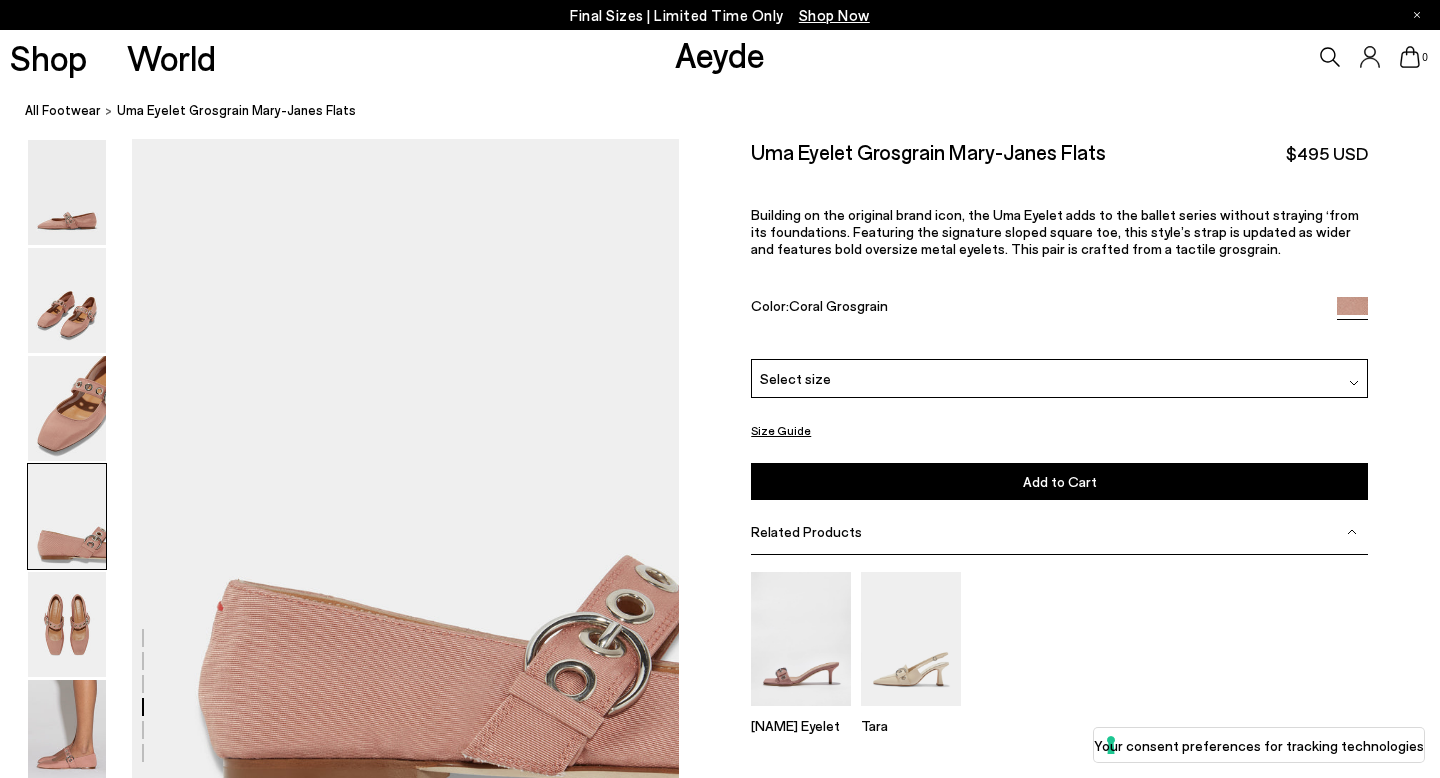 scroll, scrollTop: 2109, scrollLeft: 0, axis: vertical 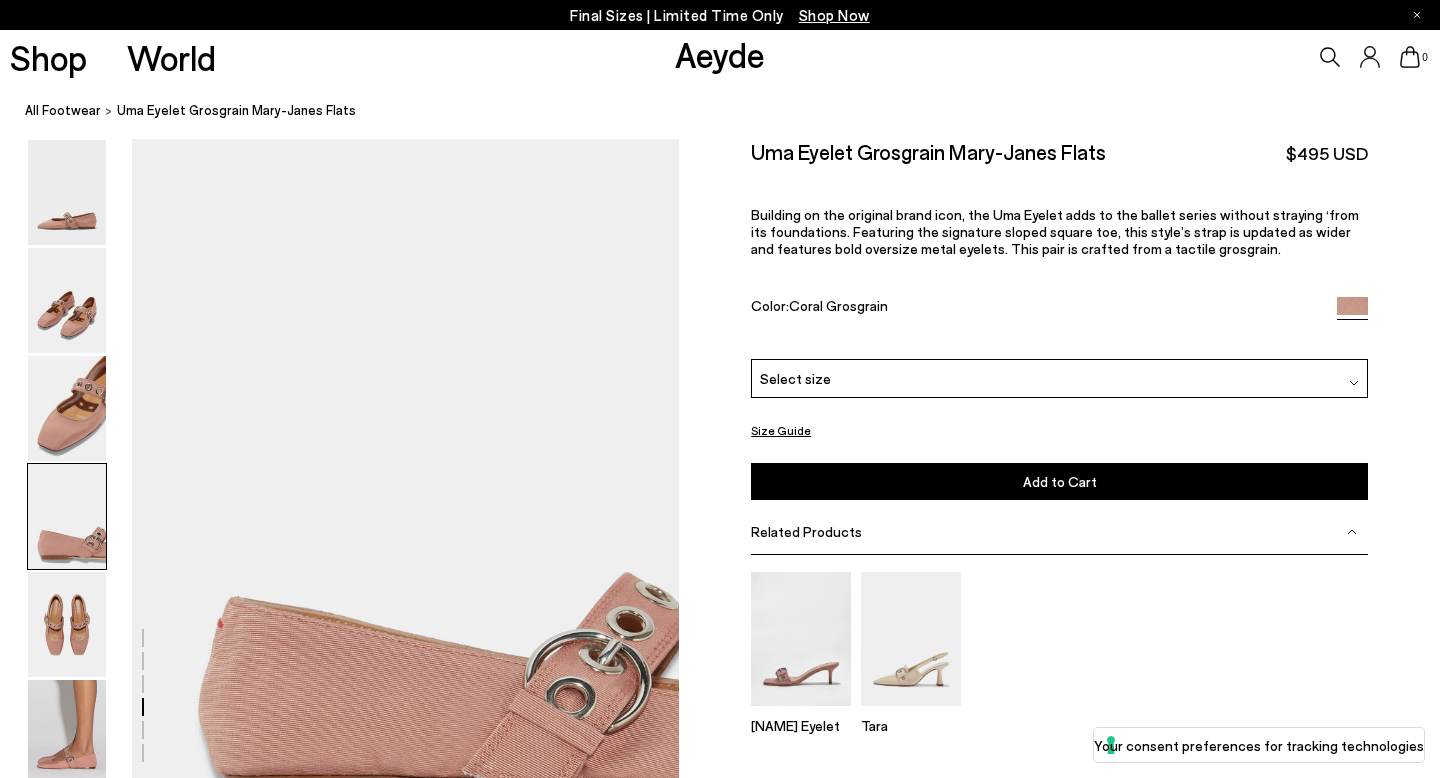 click at bounding box center (67, 408) 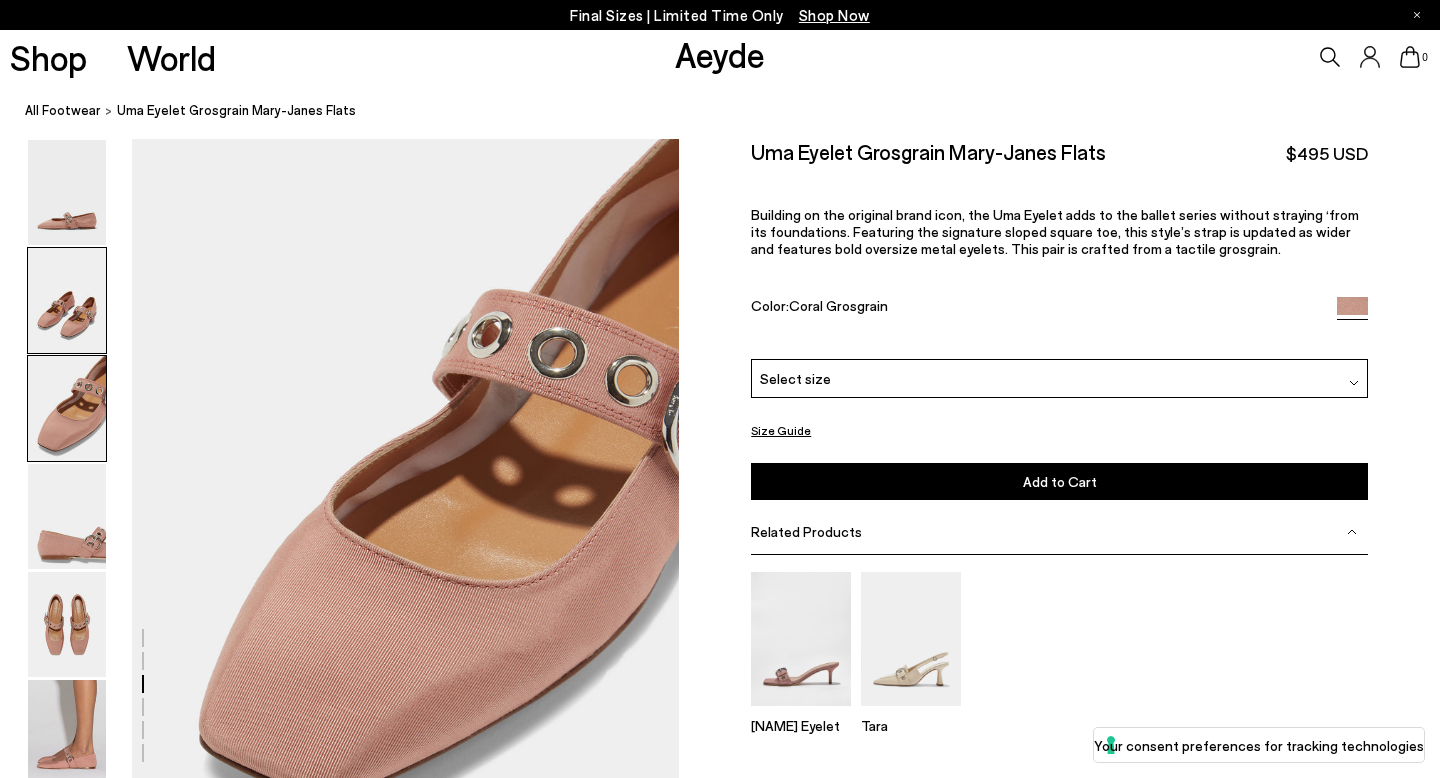 click at bounding box center [67, 300] 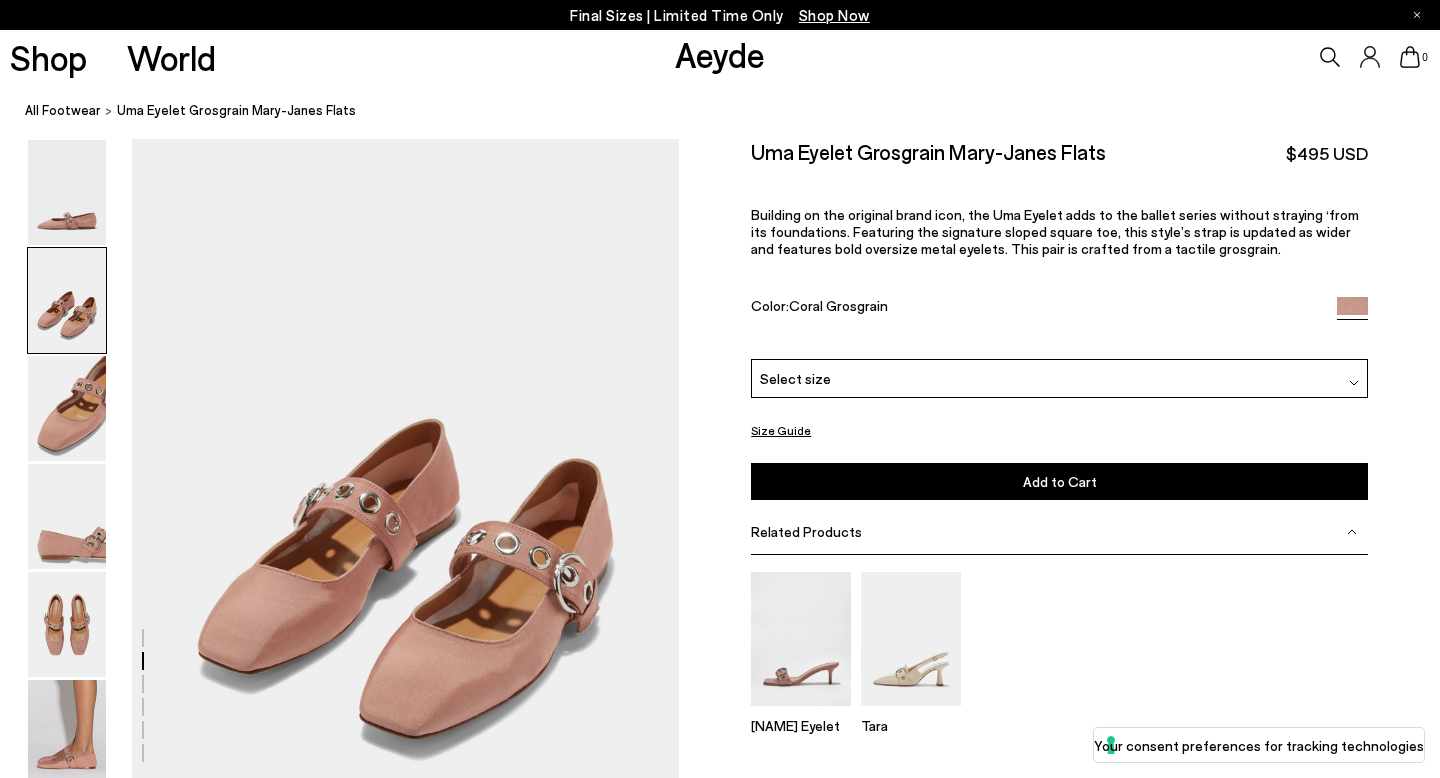 scroll, scrollTop: 644, scrollLeft: 0, axis: vertical 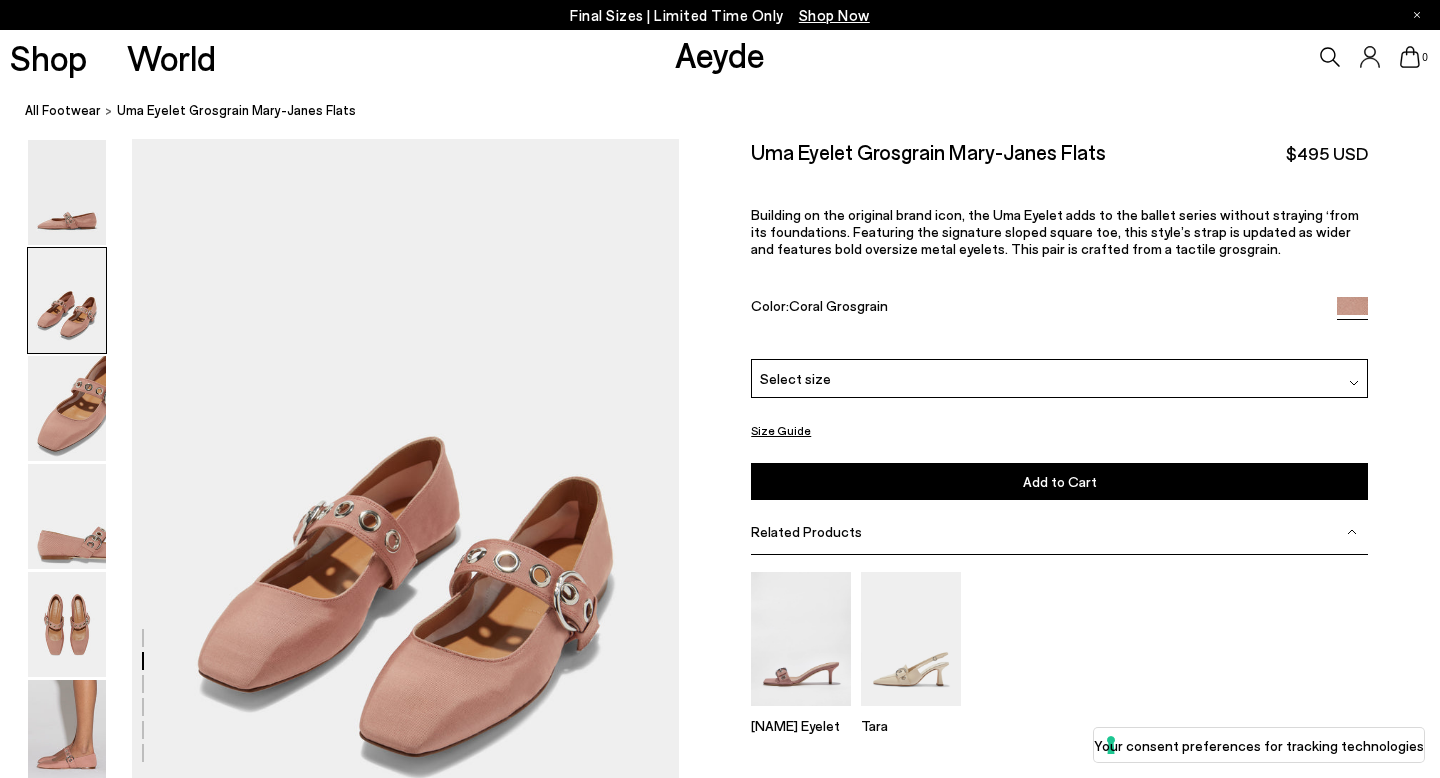 click at bounding box center (67, 300) 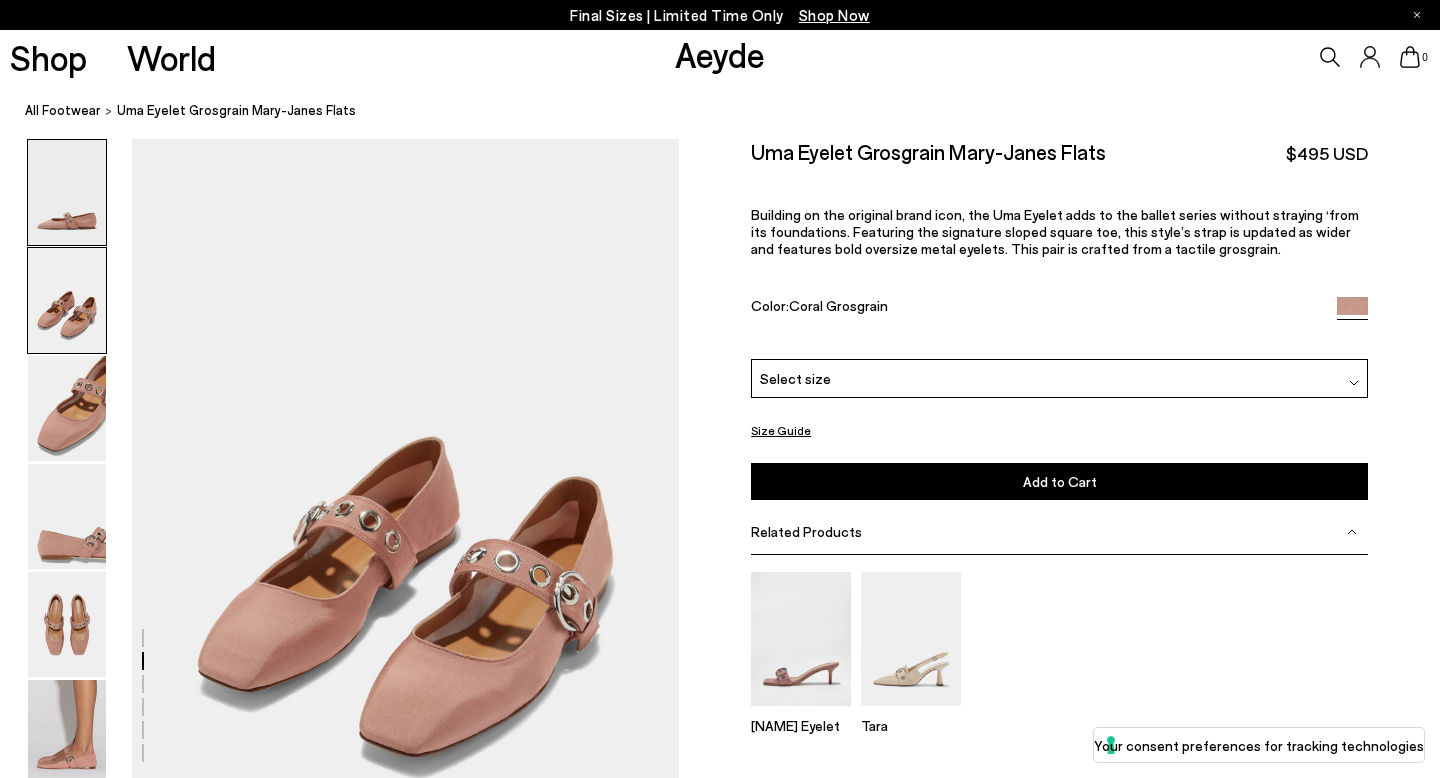 click at bounding box center (67, 192) 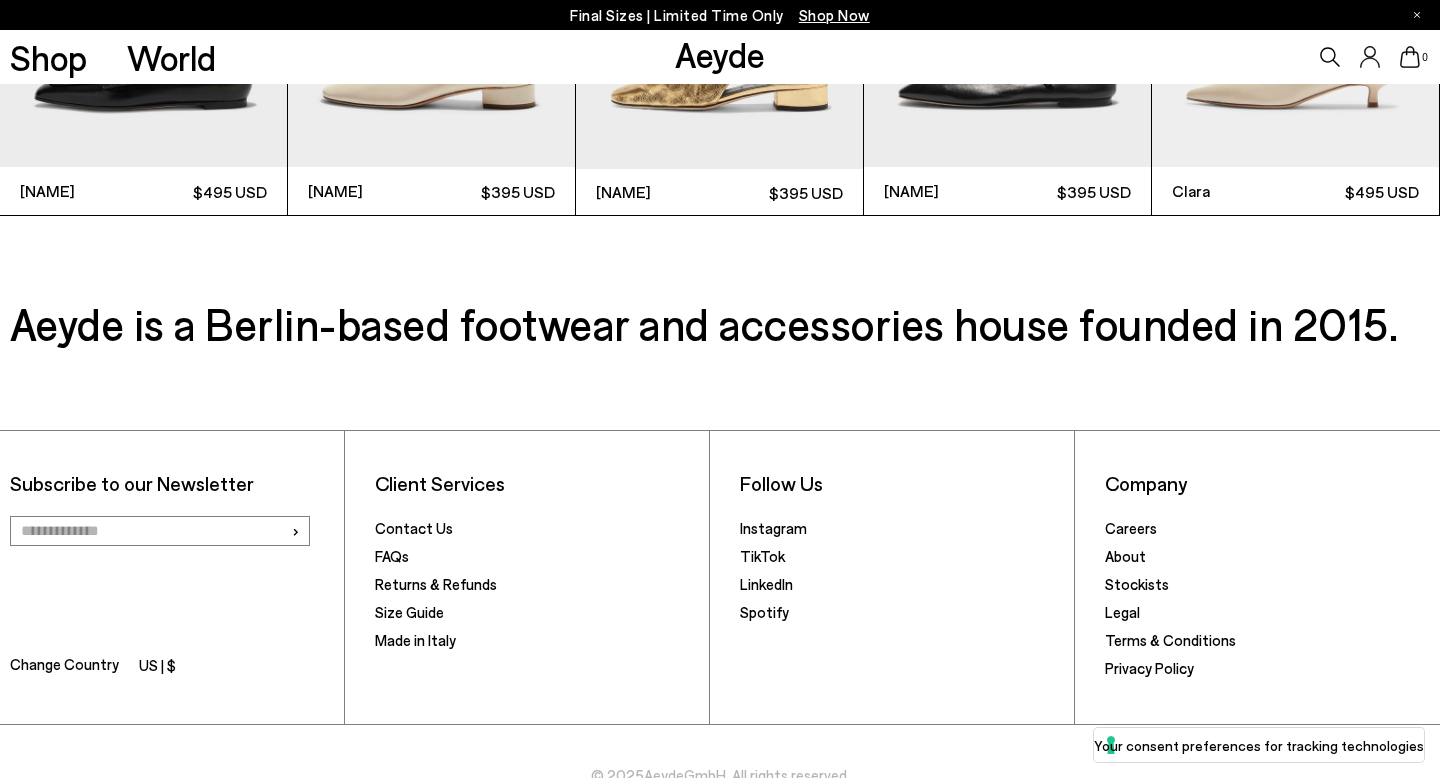 scroll, scrollTop: 4927, scrollLeft: 0, axis: vertical 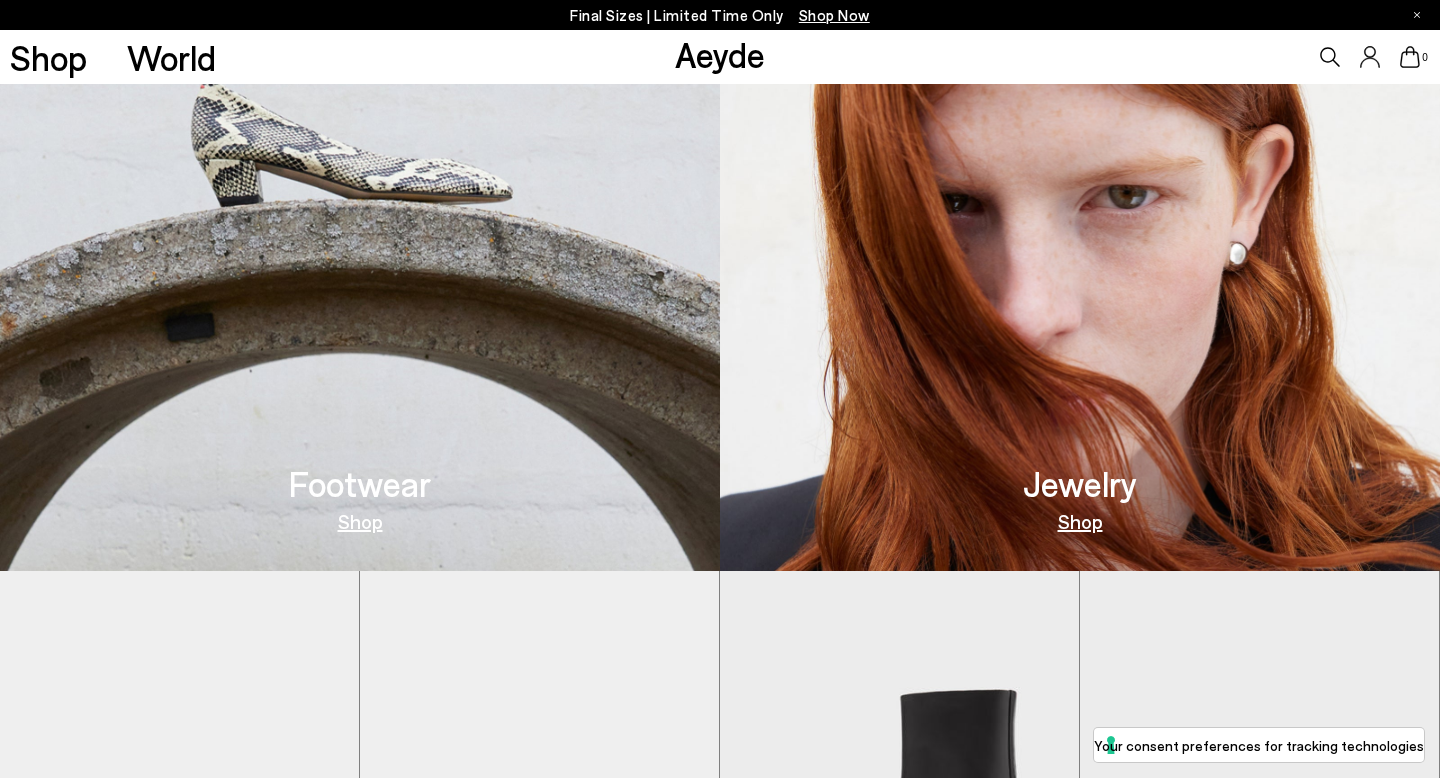 click on "Shop" at bounding box center (360, 521) 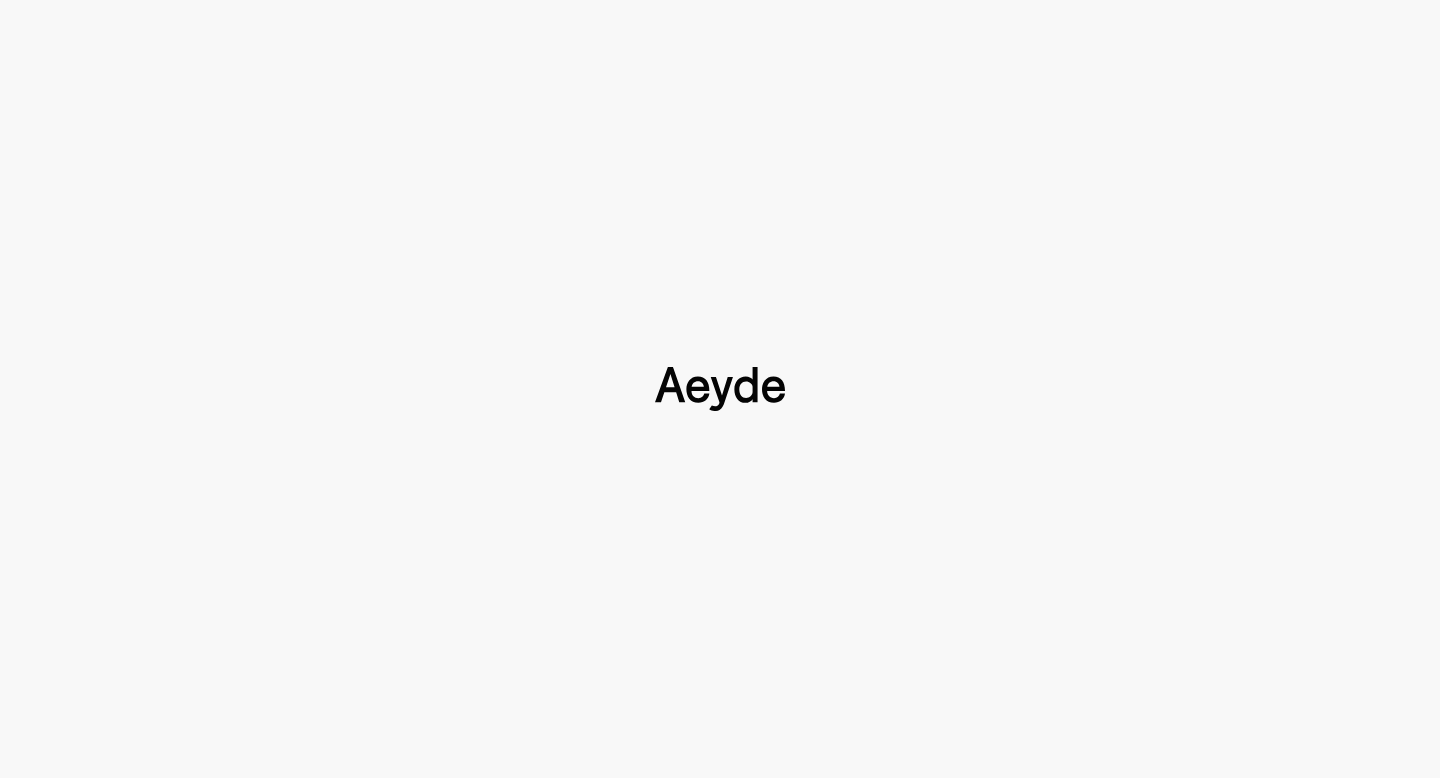 type 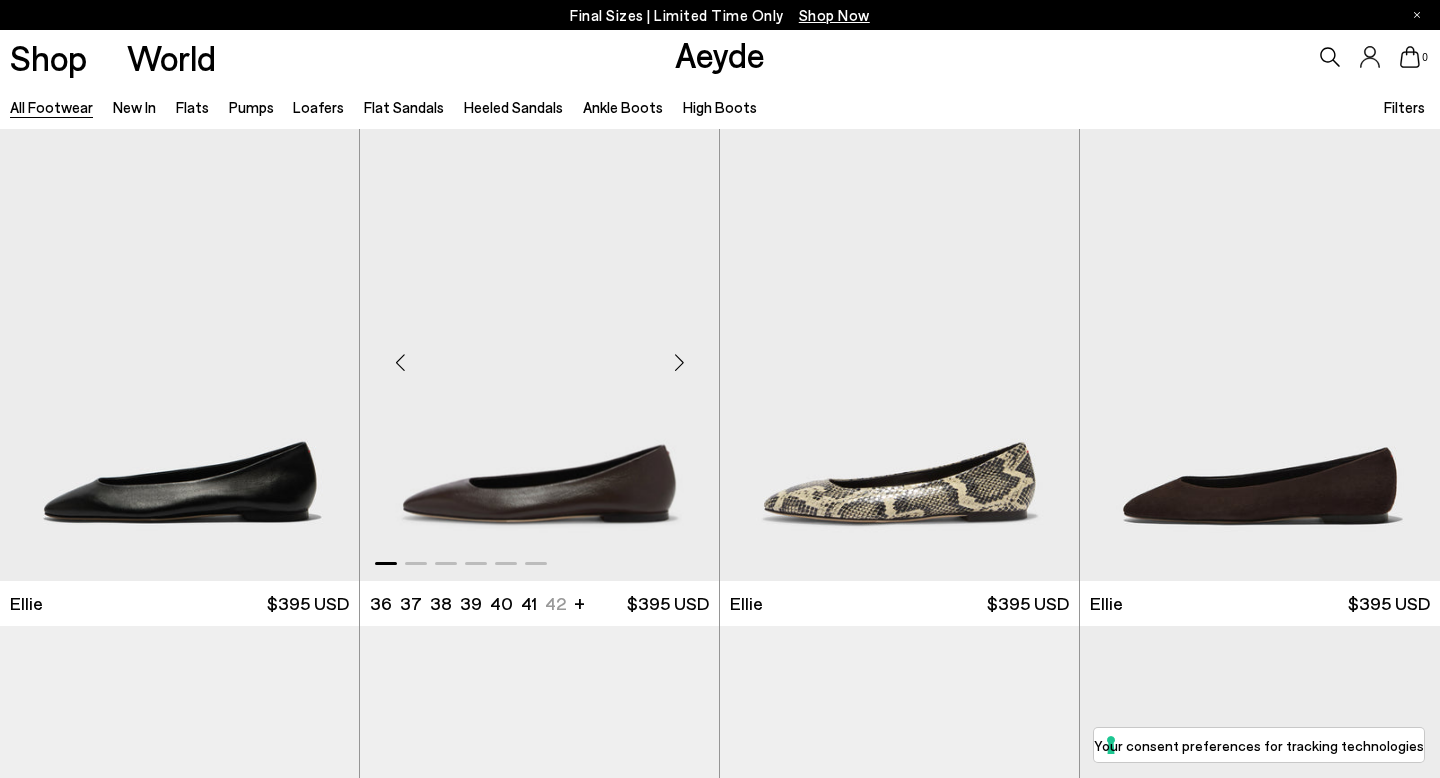 click at bounding box center [539, 354] 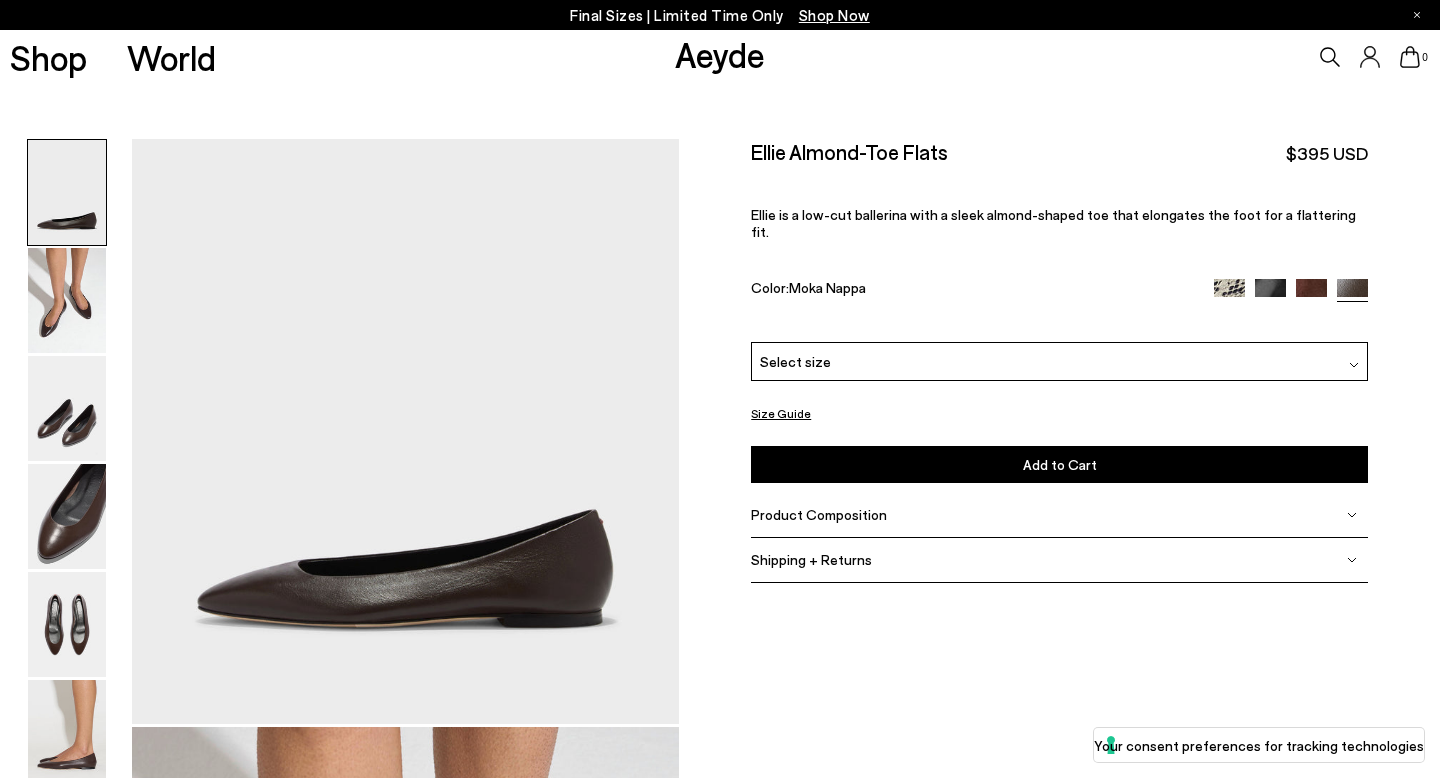 scroll, scrollTop: 0, scrollLeft: 0, axis: both 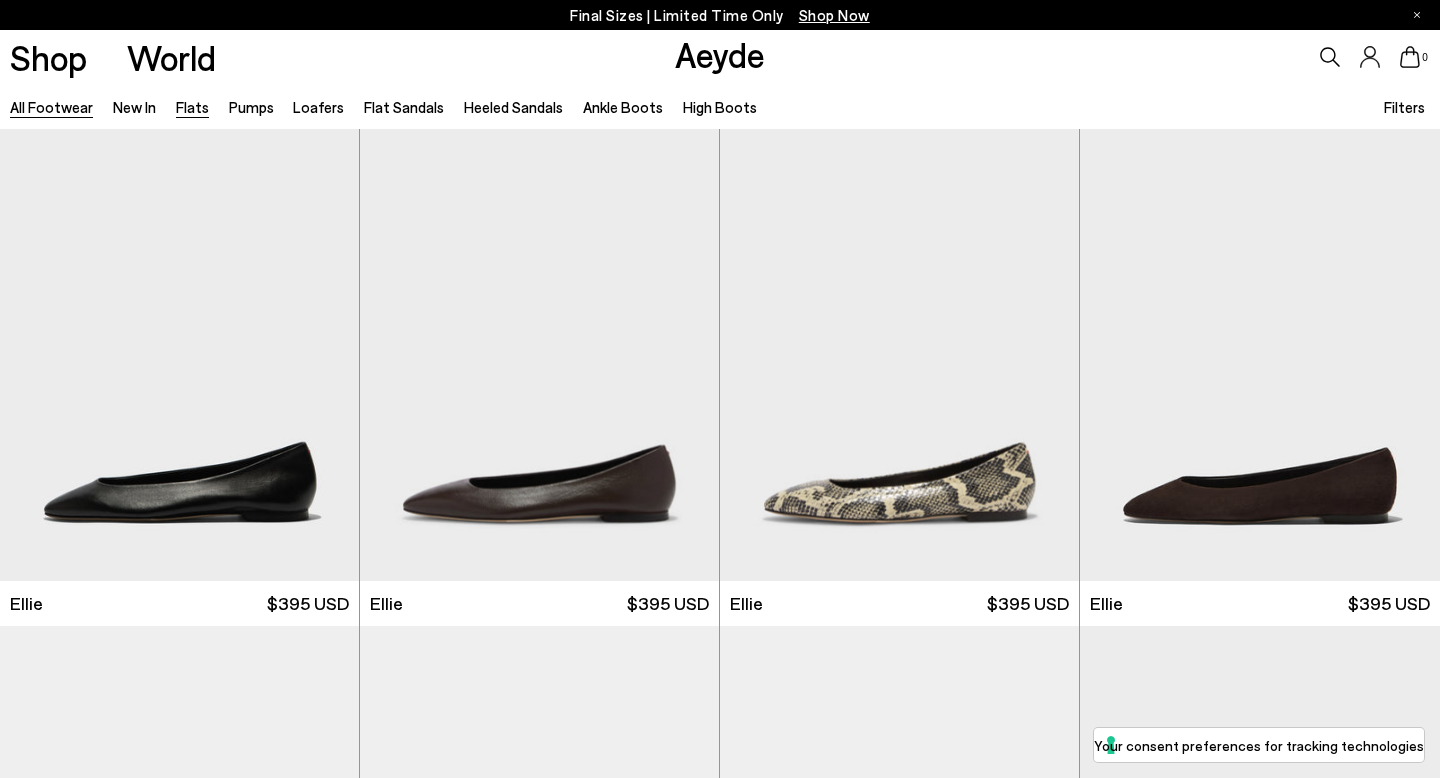 click on "Flats" at bounding box center [192, 107] 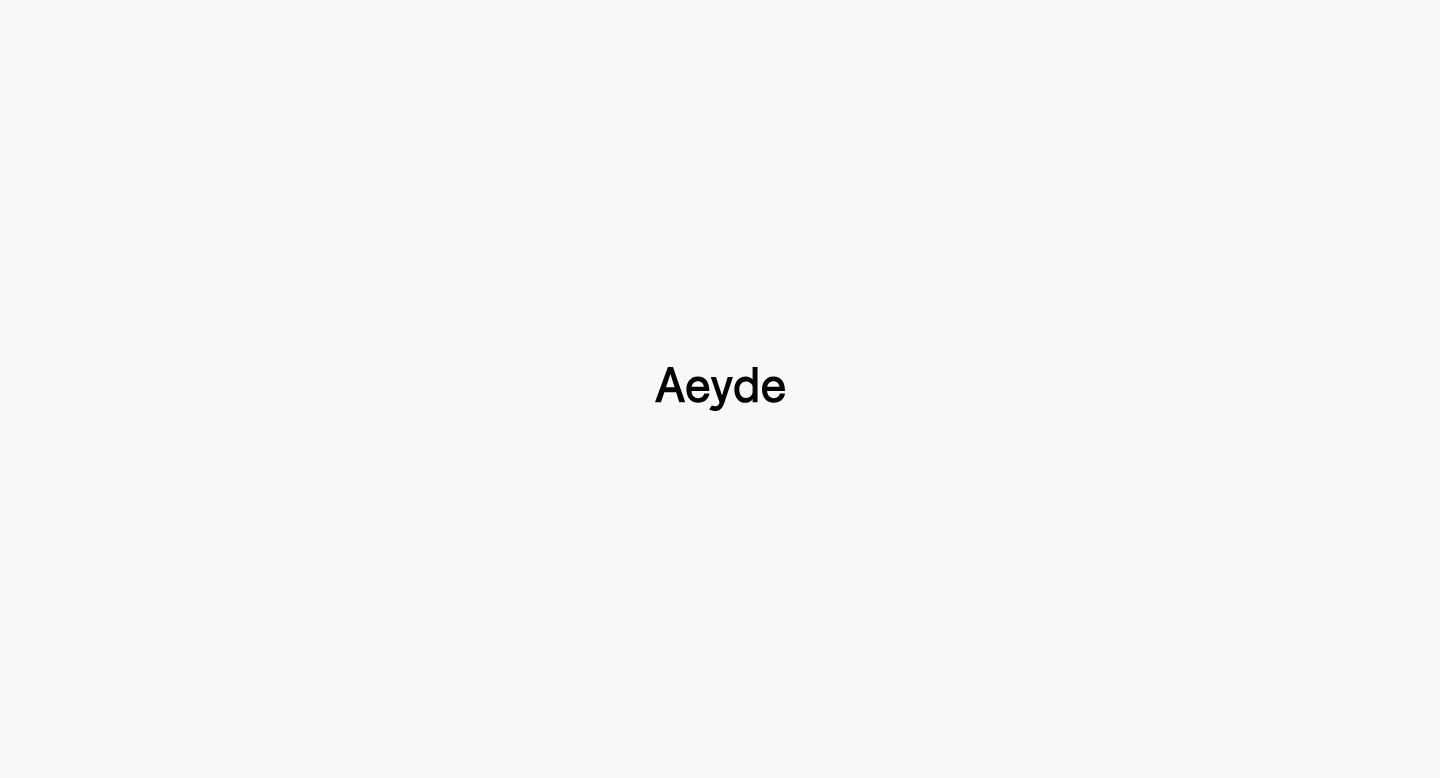 type 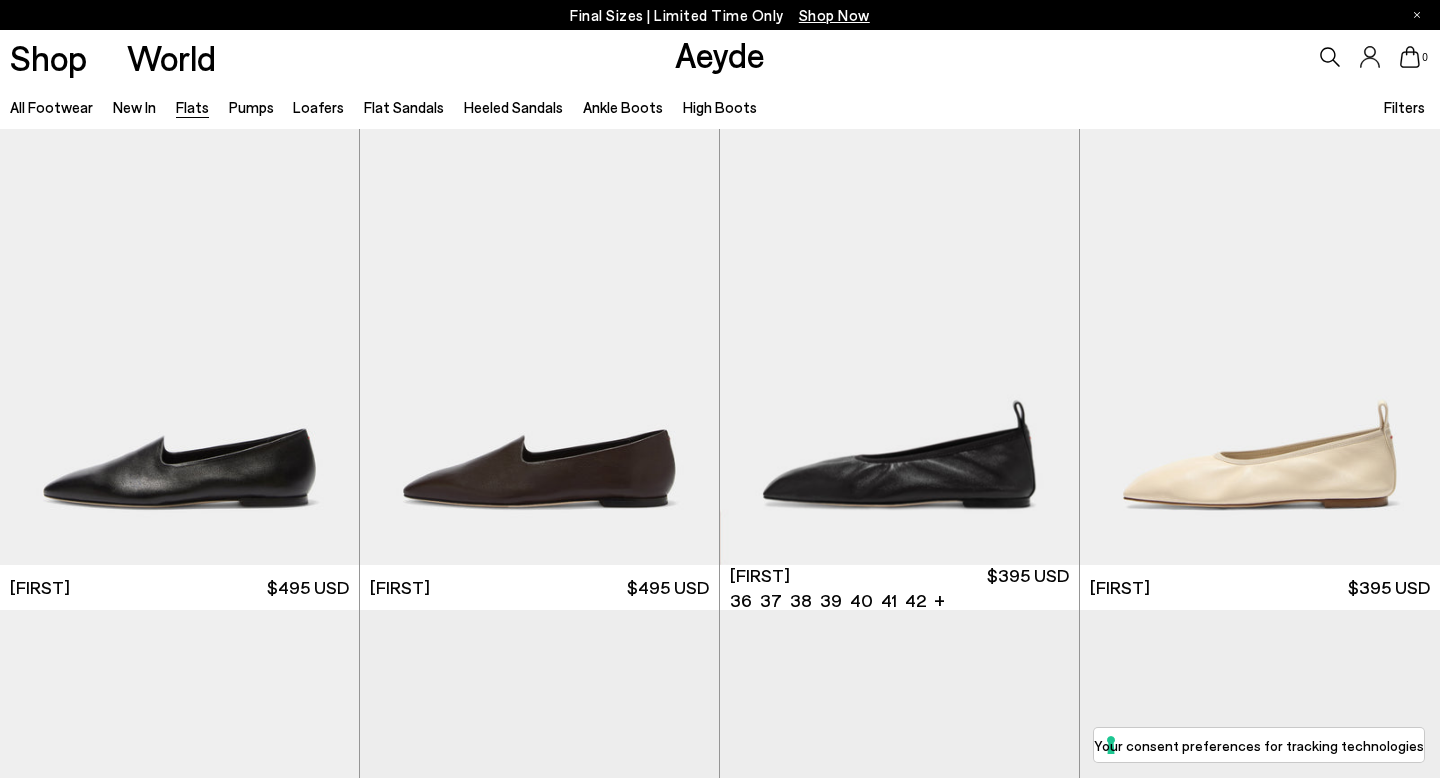 scroll, scrollTop: 1485, scrollLeft: 0, axis: vertical 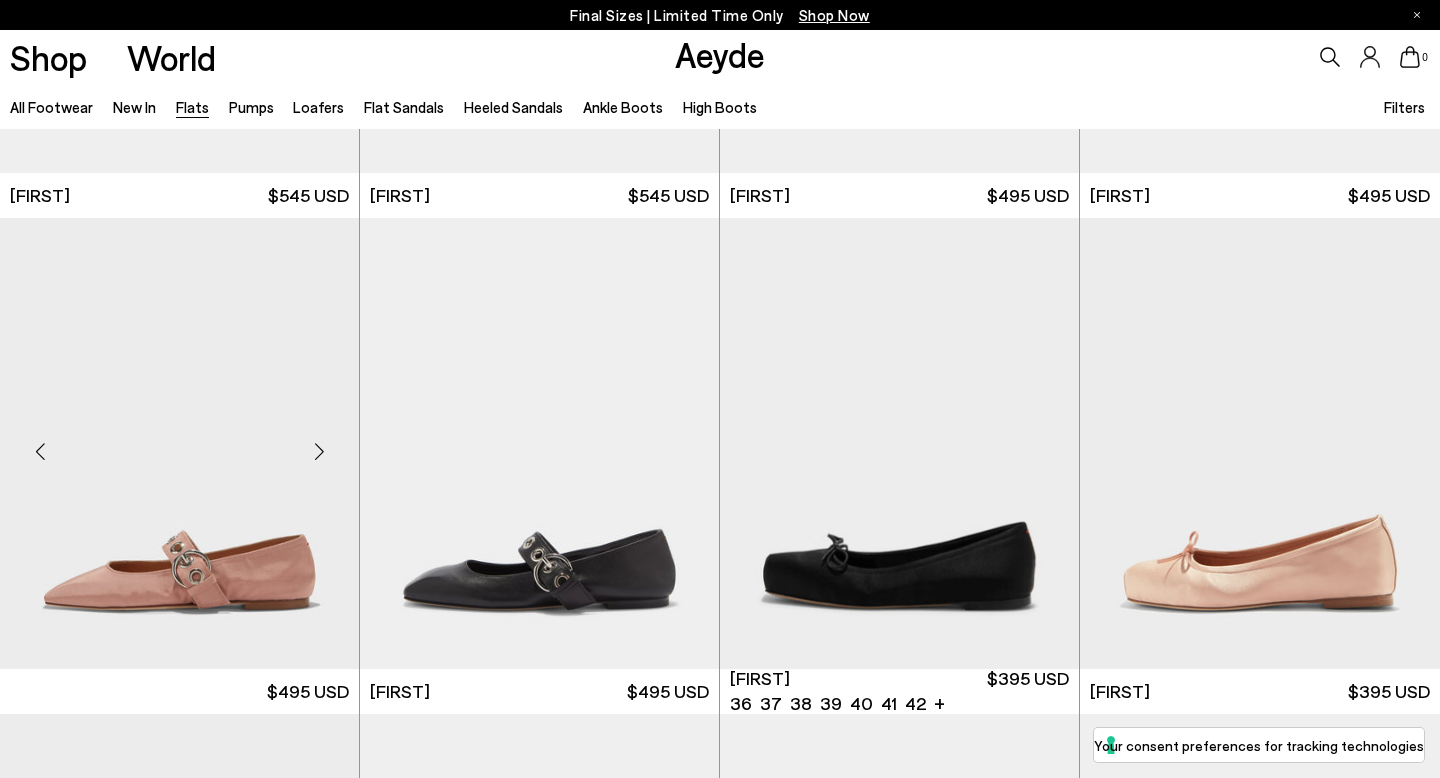 click at bounding box center [179, 443] 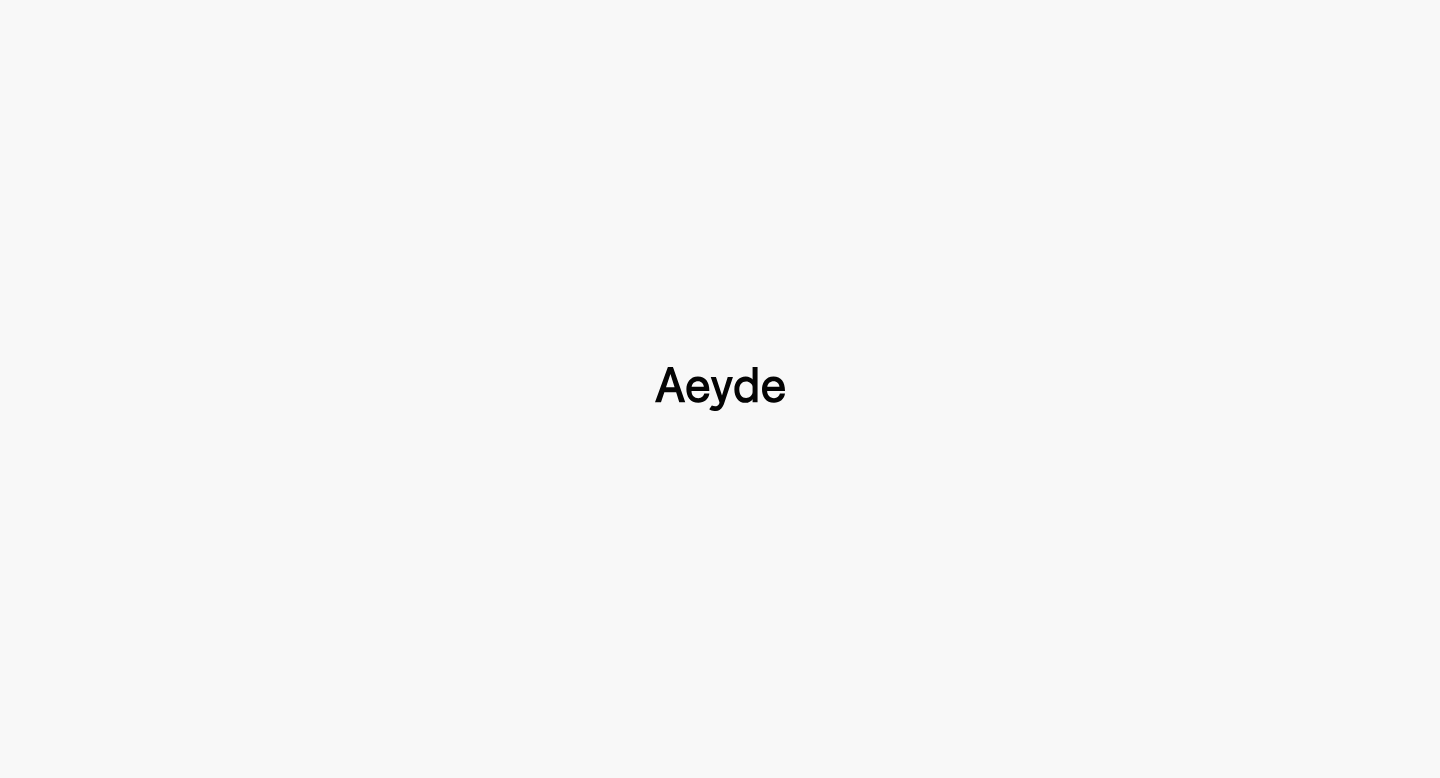 type 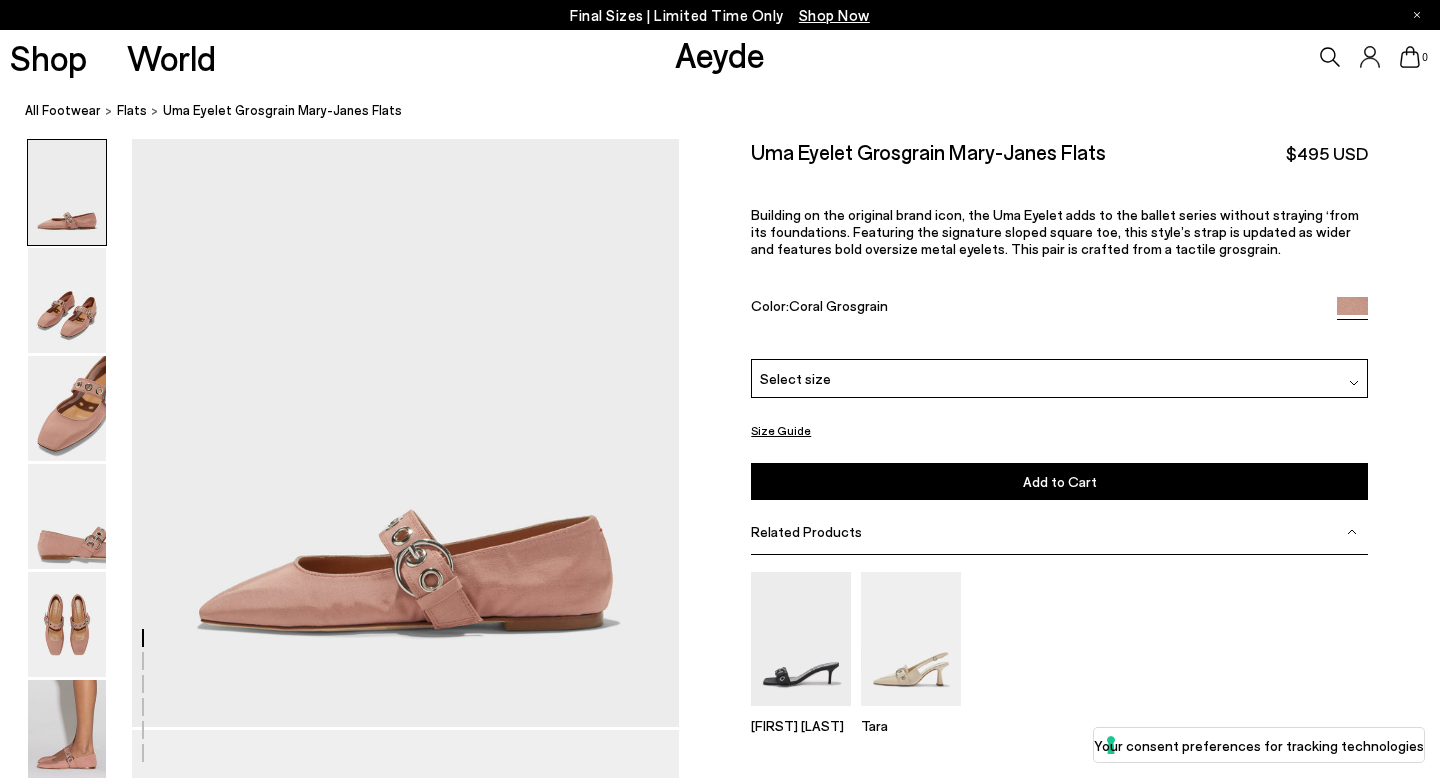 scroll, scrollTop: 56, scrollLeft: 0, axis: vertical 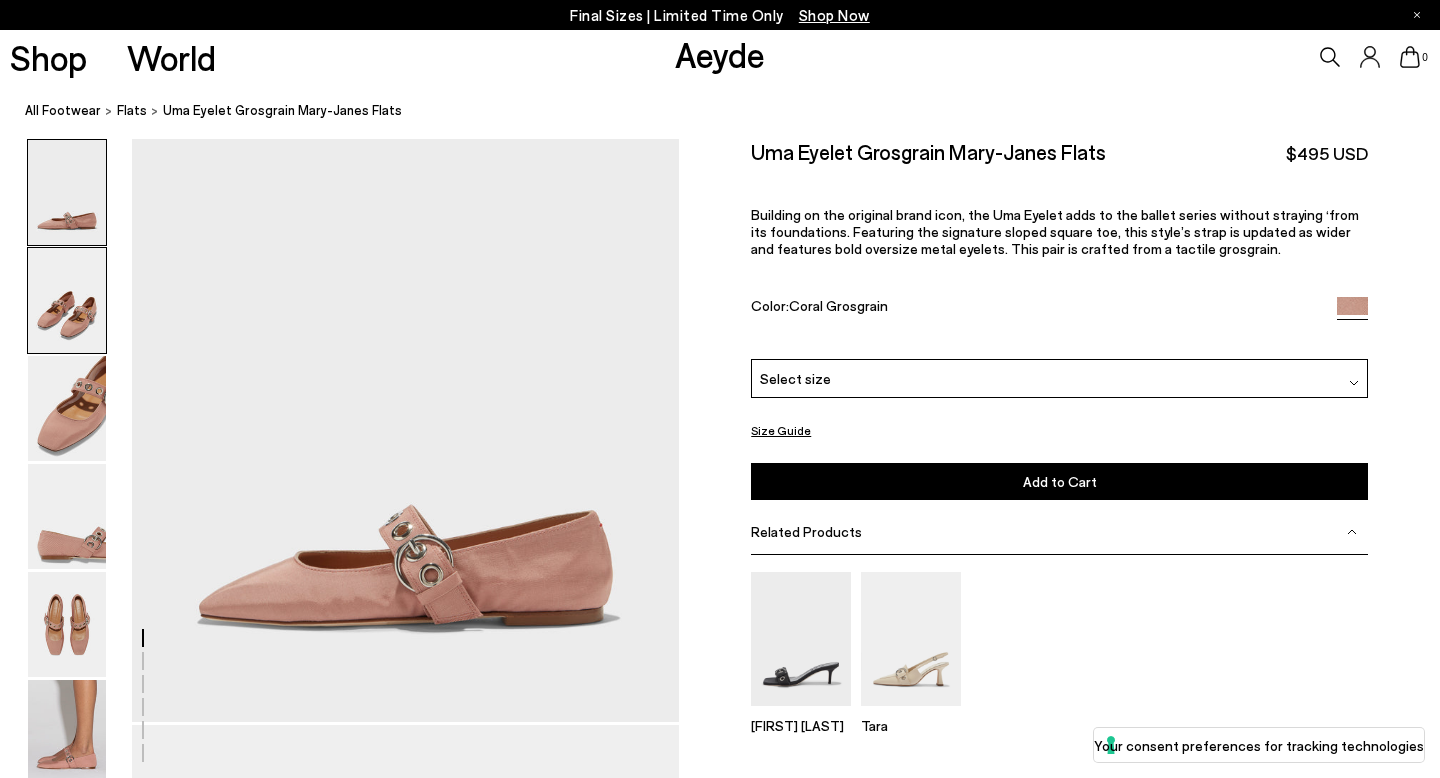 click at bounding box center (67, 300) 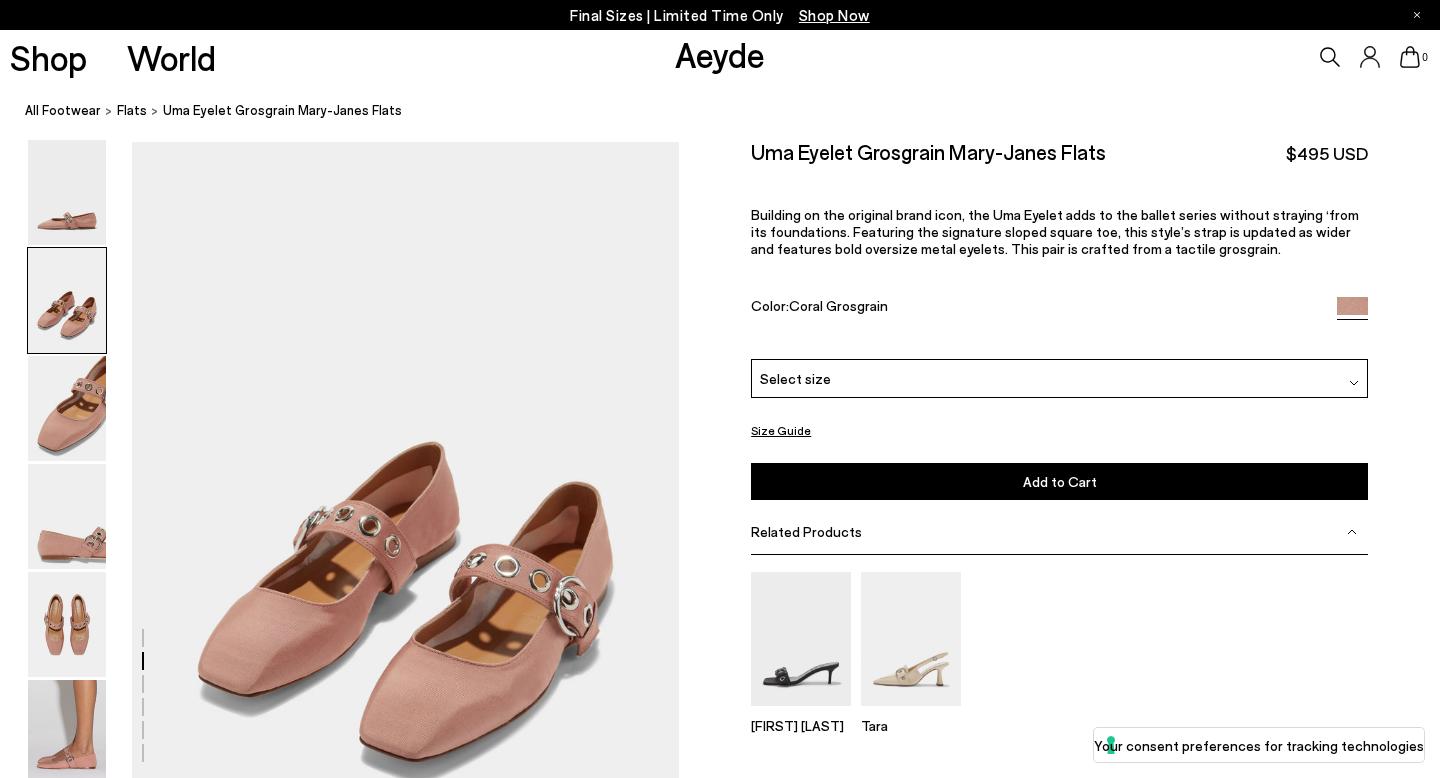 scroll, scrollTop: 644, scrollLeft: 0, axis: vertical 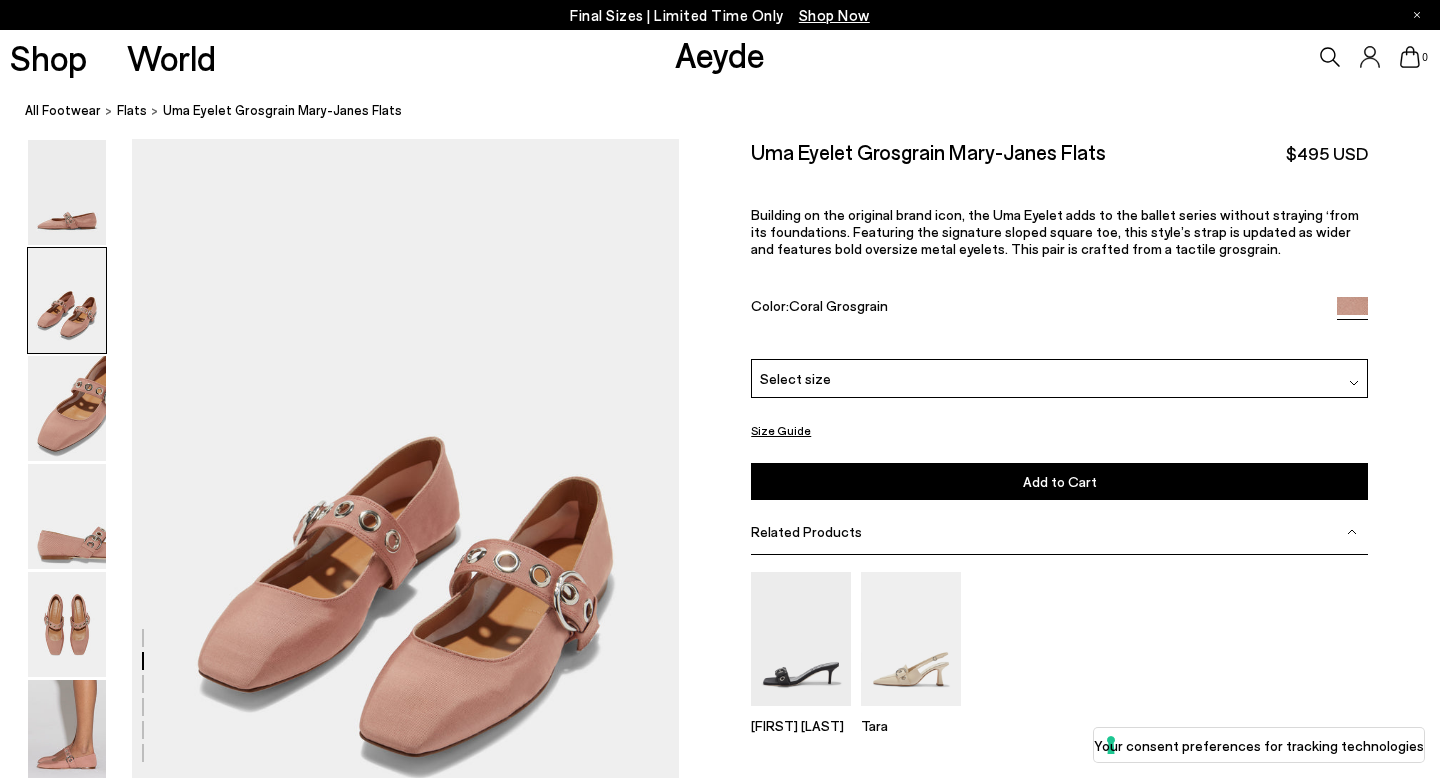 click at bounding box center (67, 300) 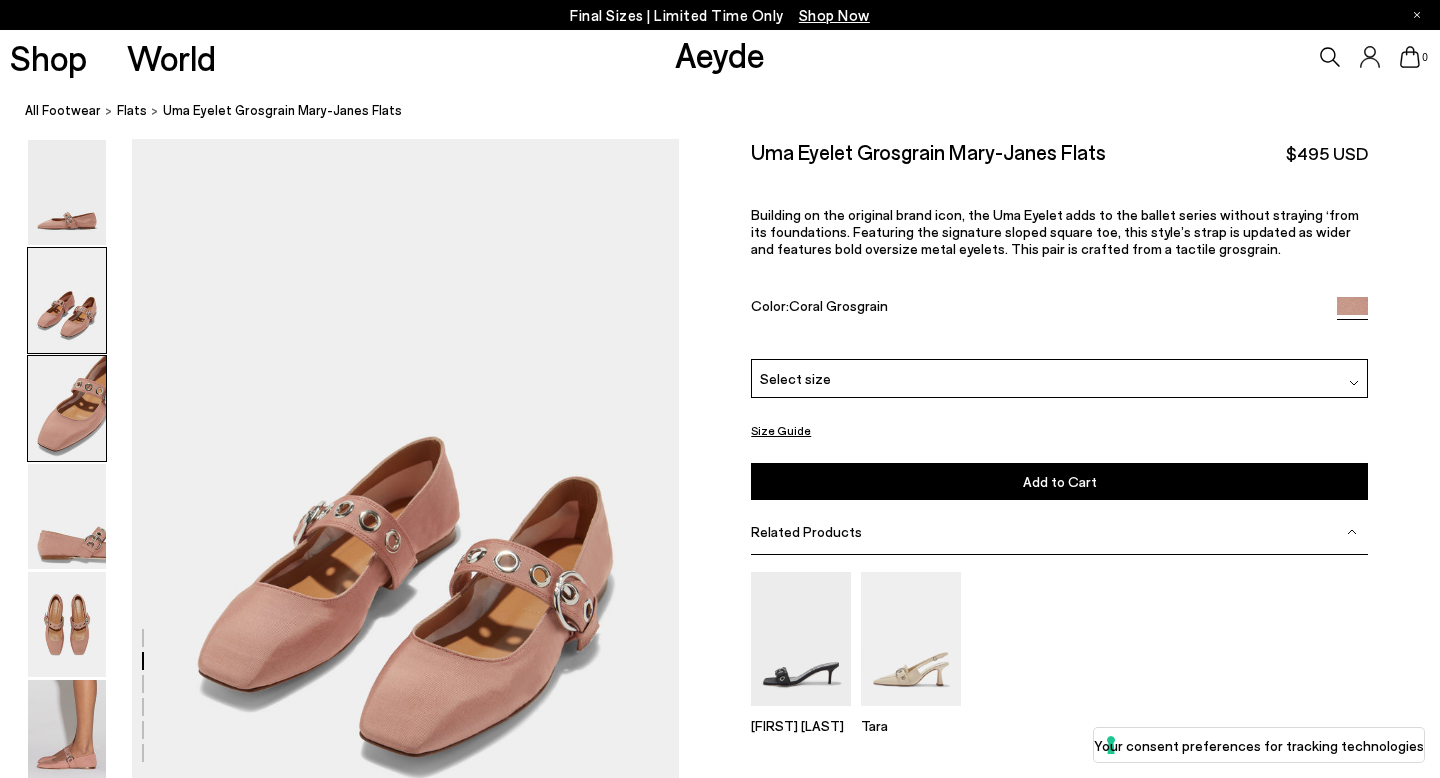 click at bounding box center (67, 408) 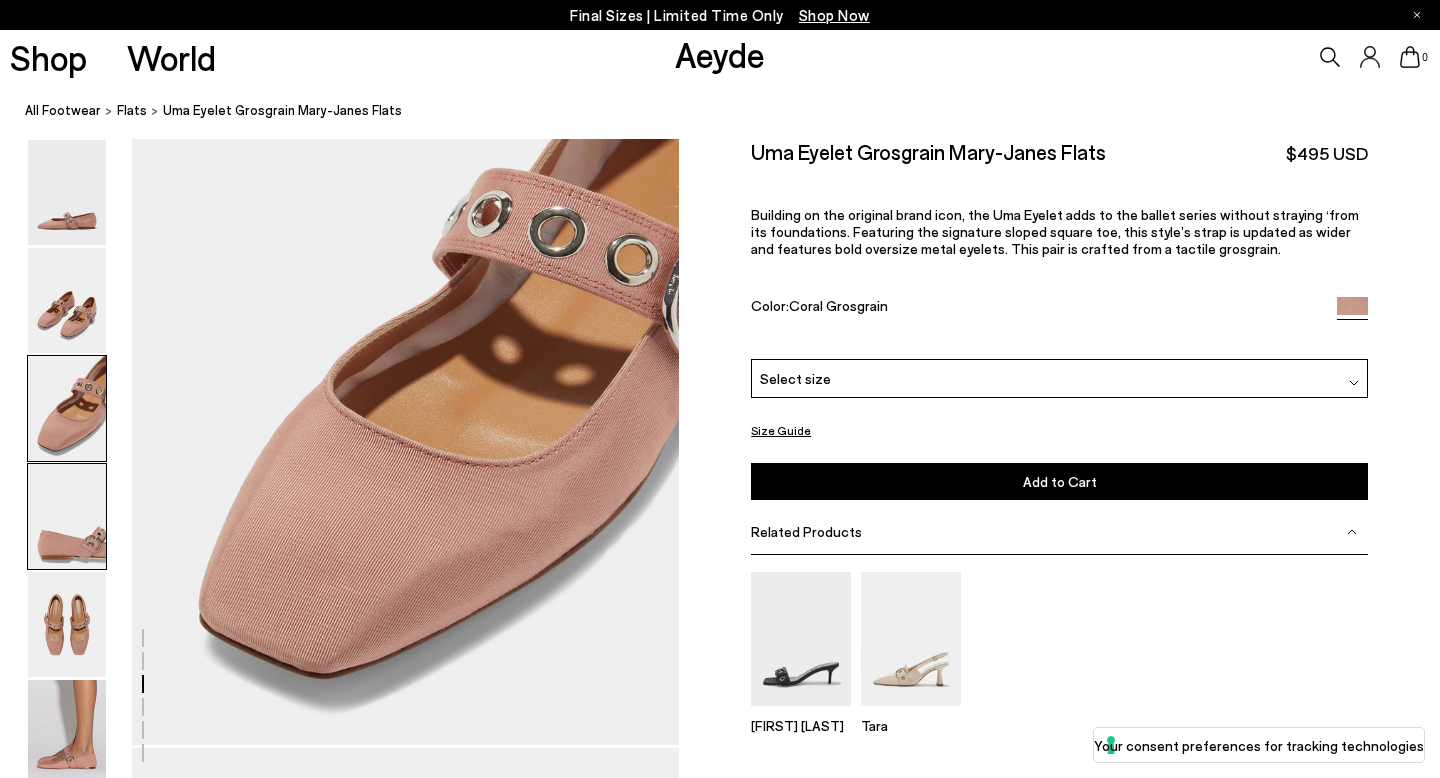 click at bounding box center [67, 516] 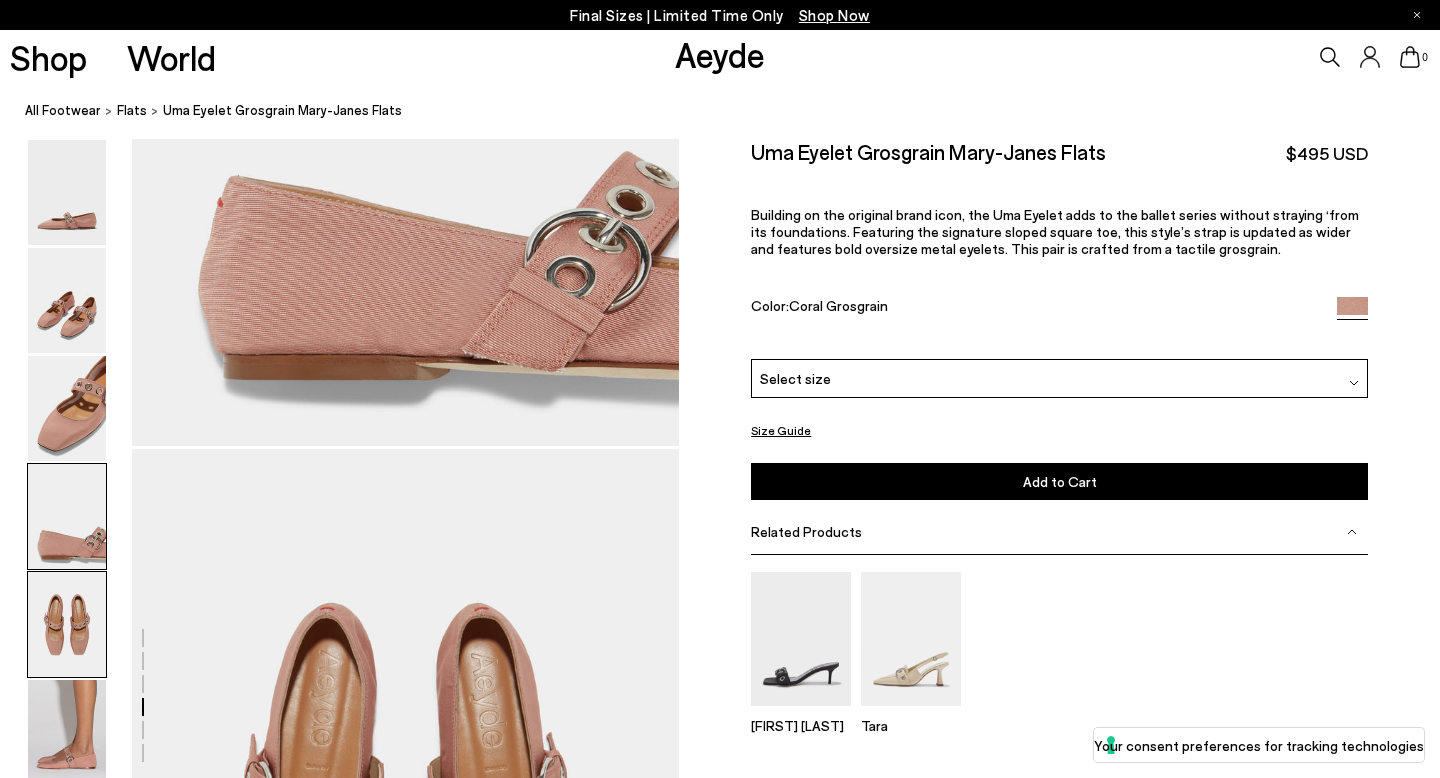 click at bounding box center (67, 624) 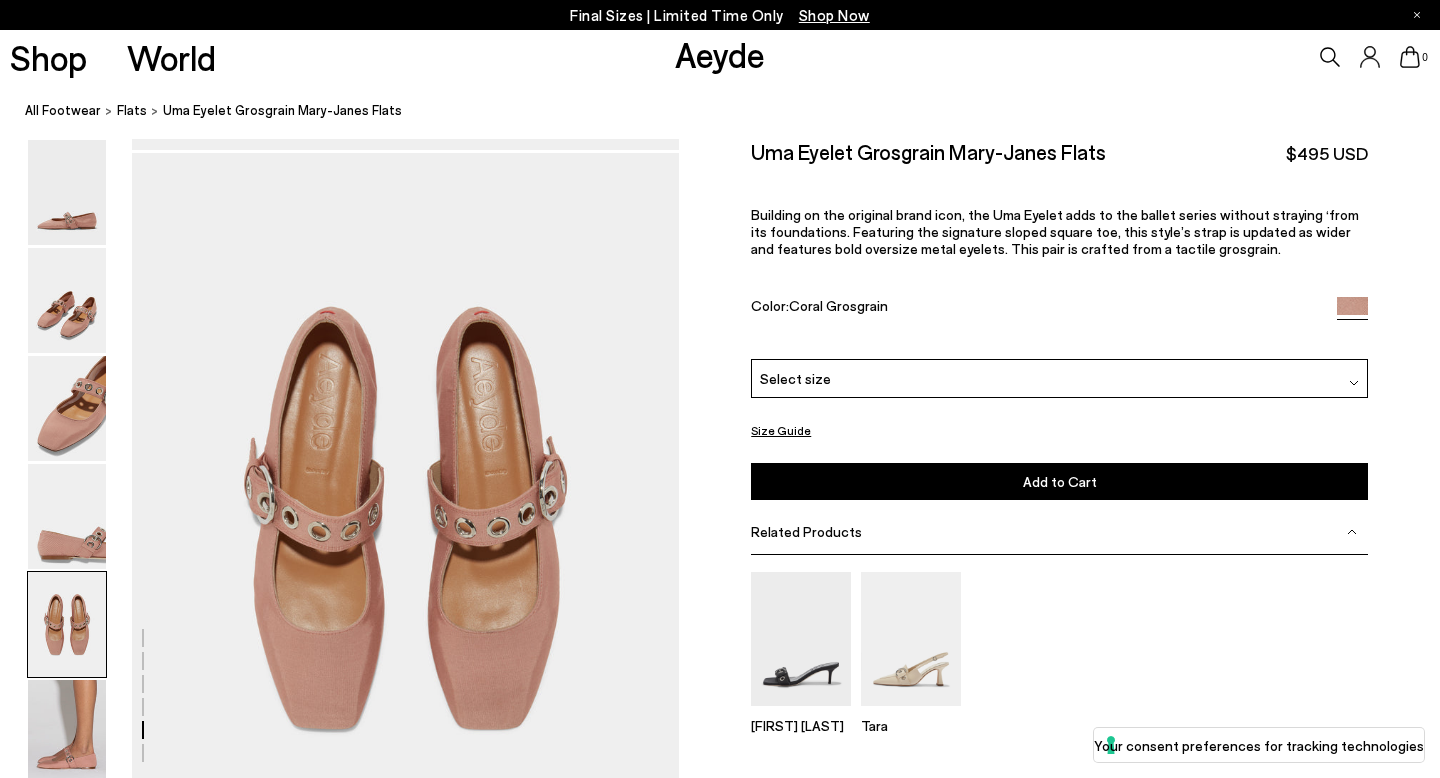 scroll, scrollTop: 2842, scrollLeft: 0, axis: vertical 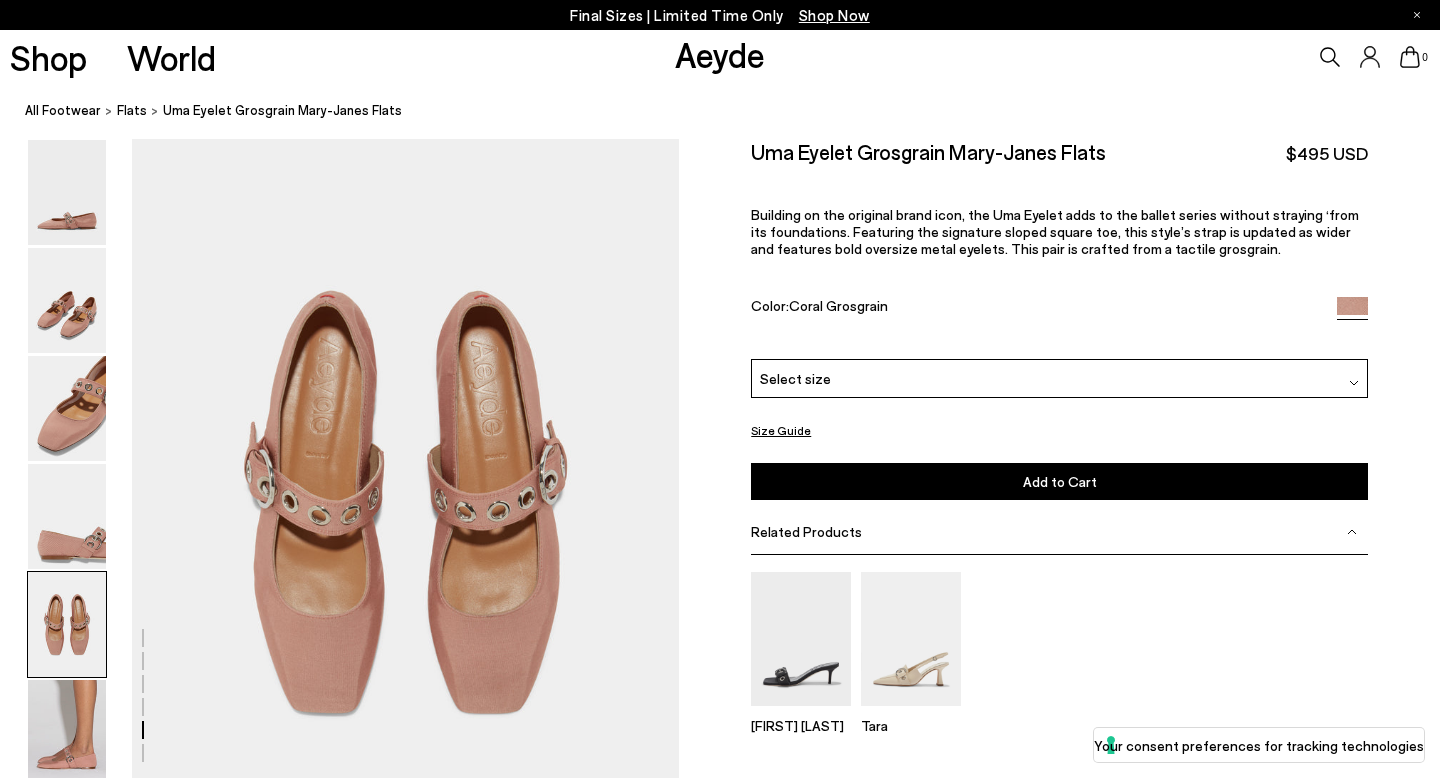 click at bounding box center [67, 624] 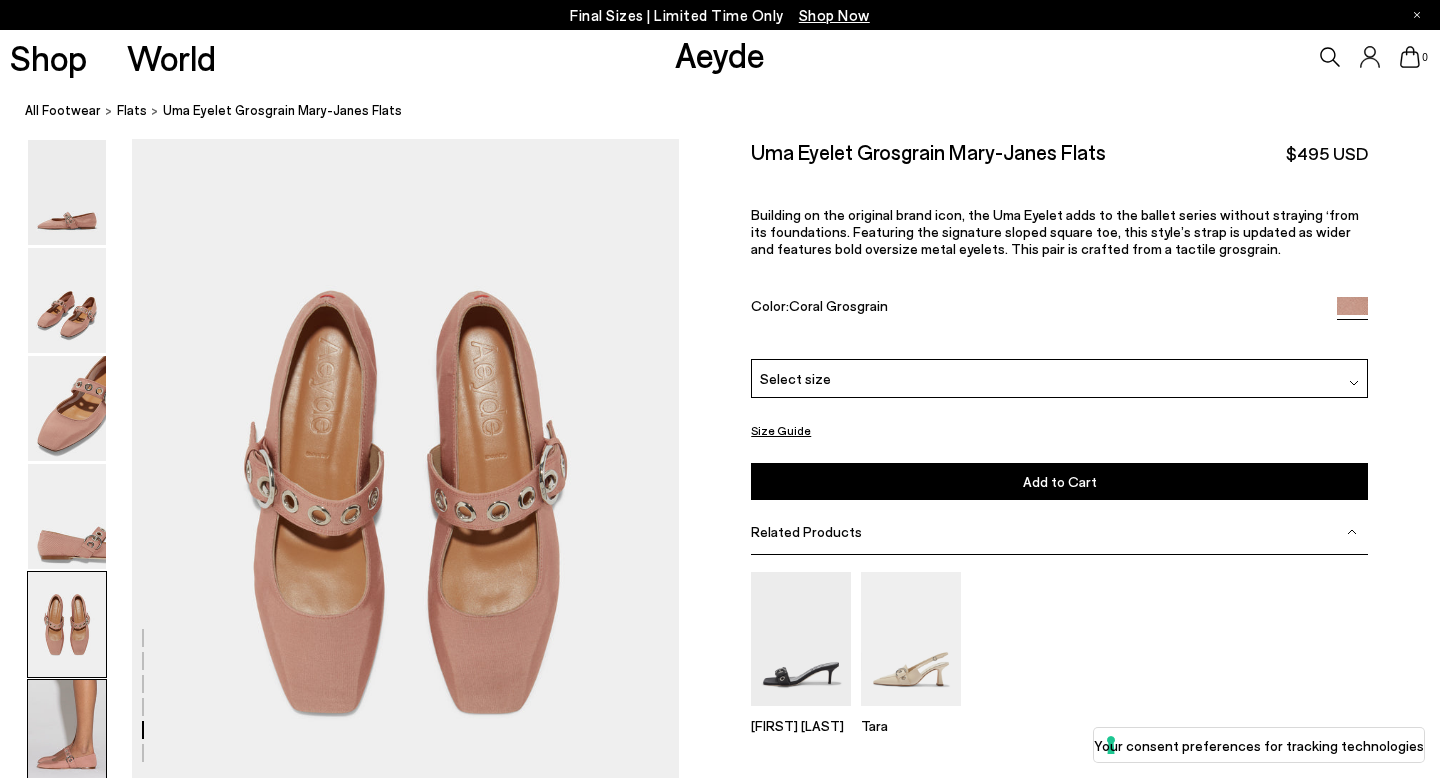 click at bounding box center (67, 732) 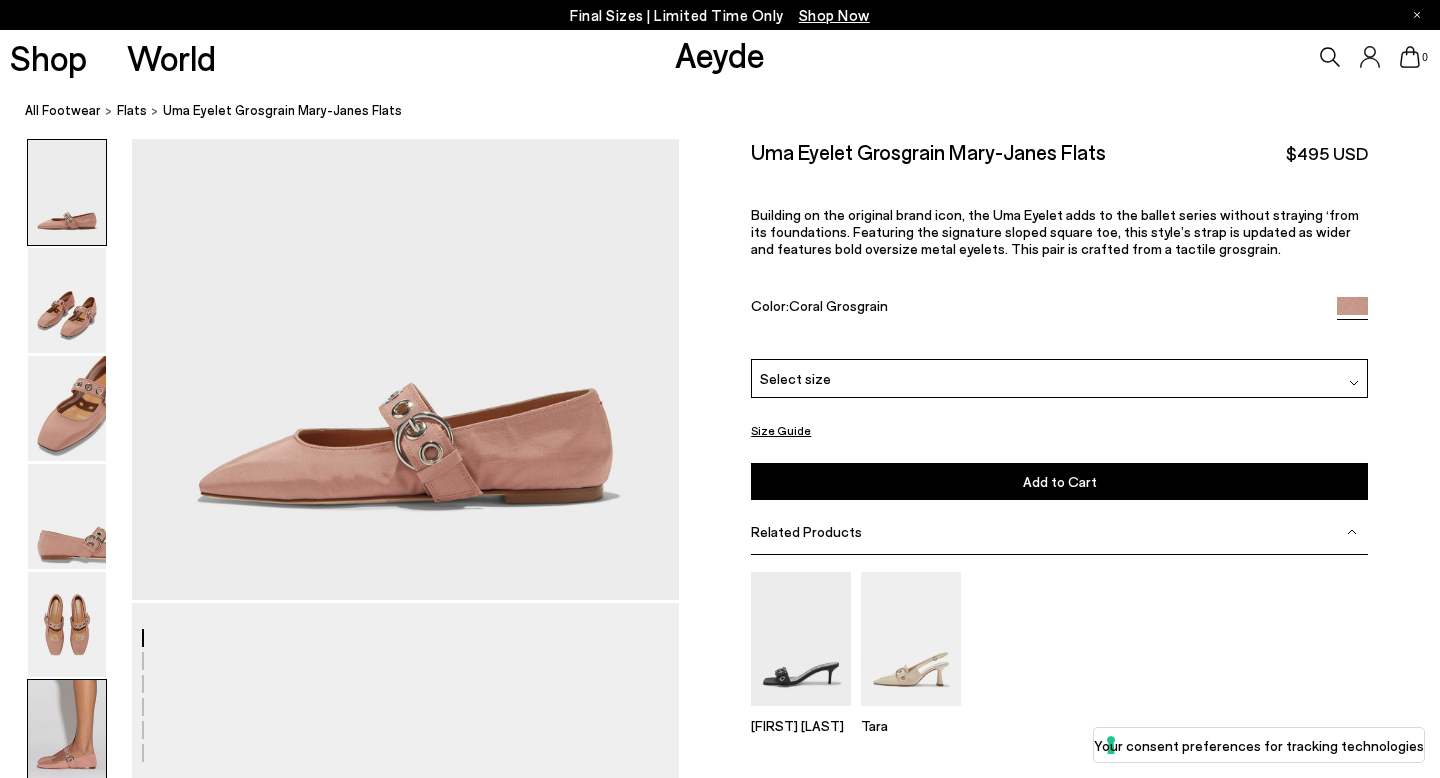 scroll, scrollTop: 0, scrollLeft: 0, axis: both 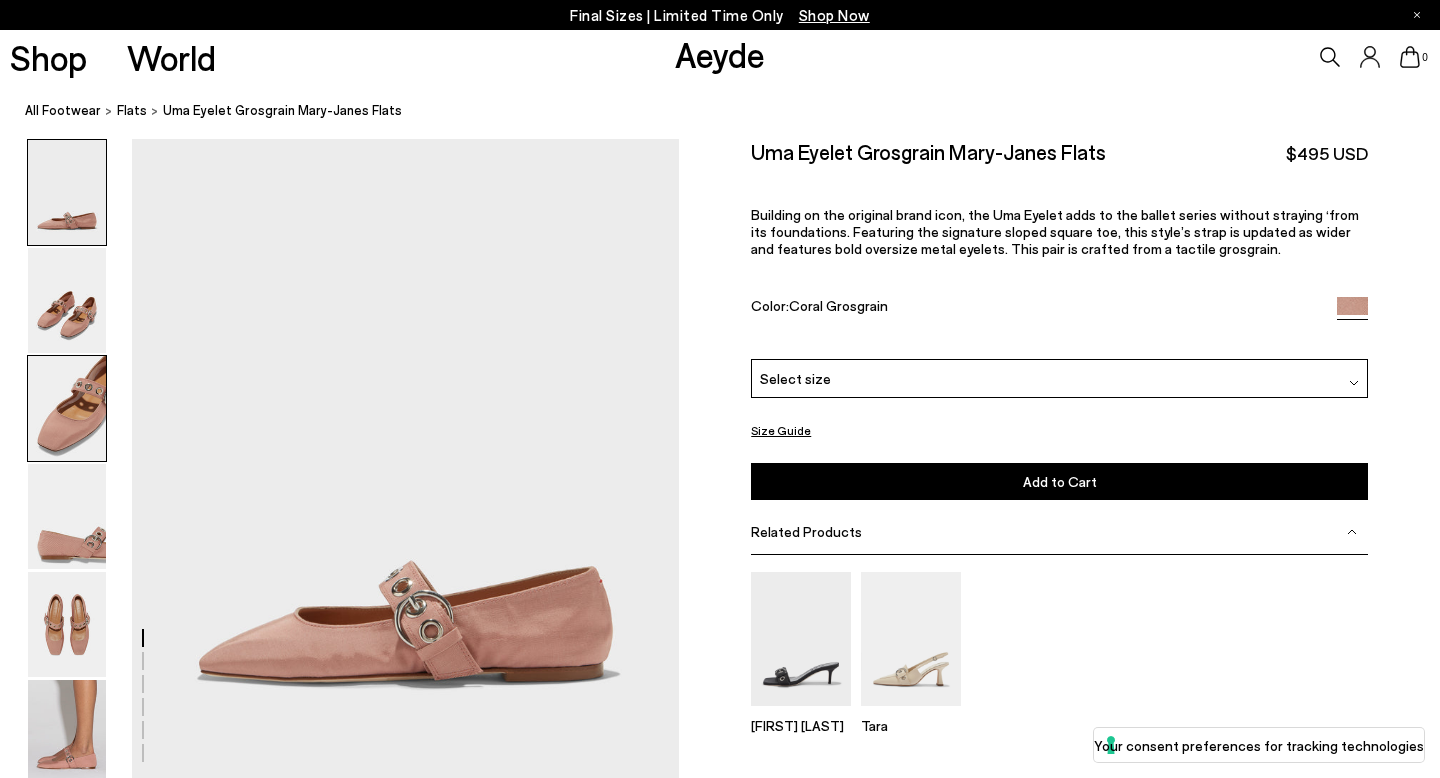click at bounding box center (67, 408) 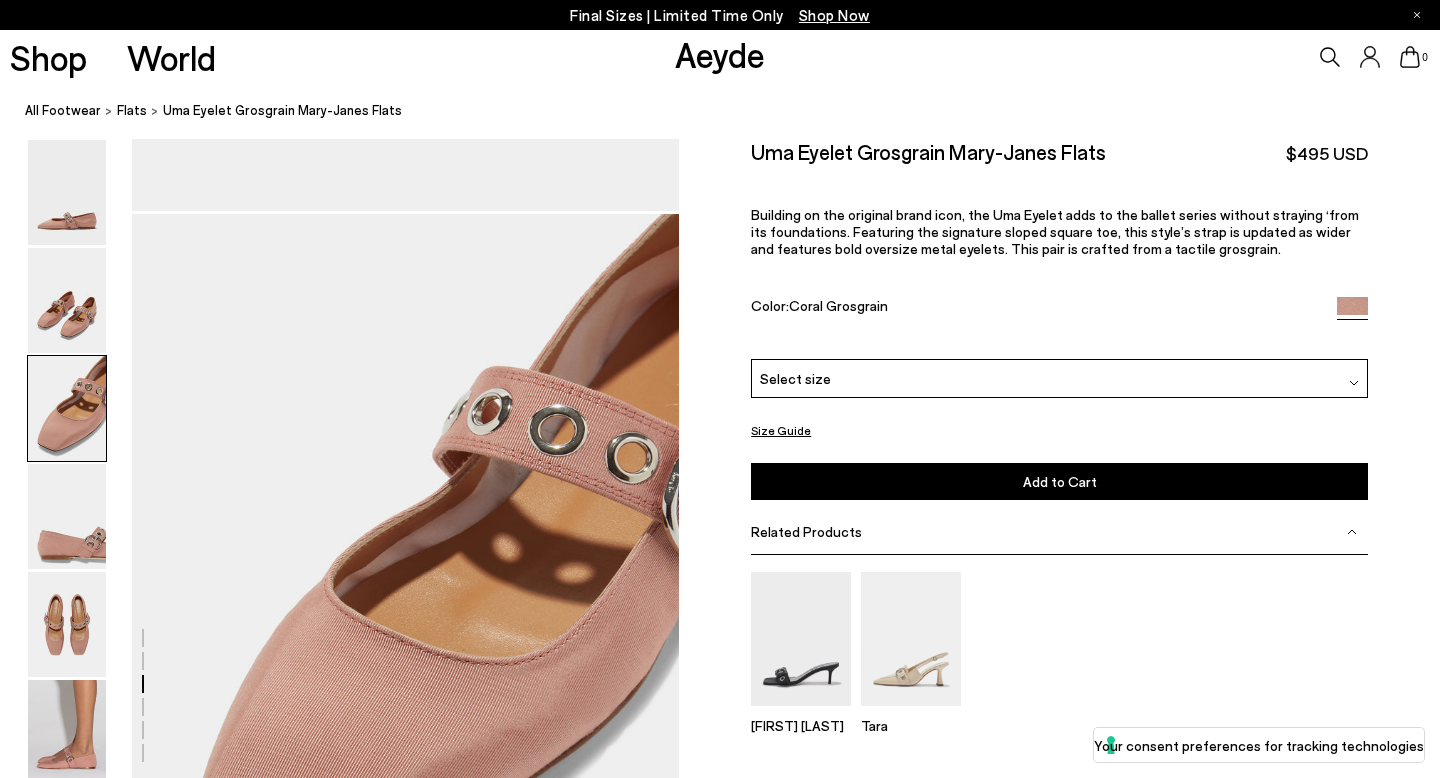 scroll, scrollTop: 1377, scrollLeft: 0, axis: vertical 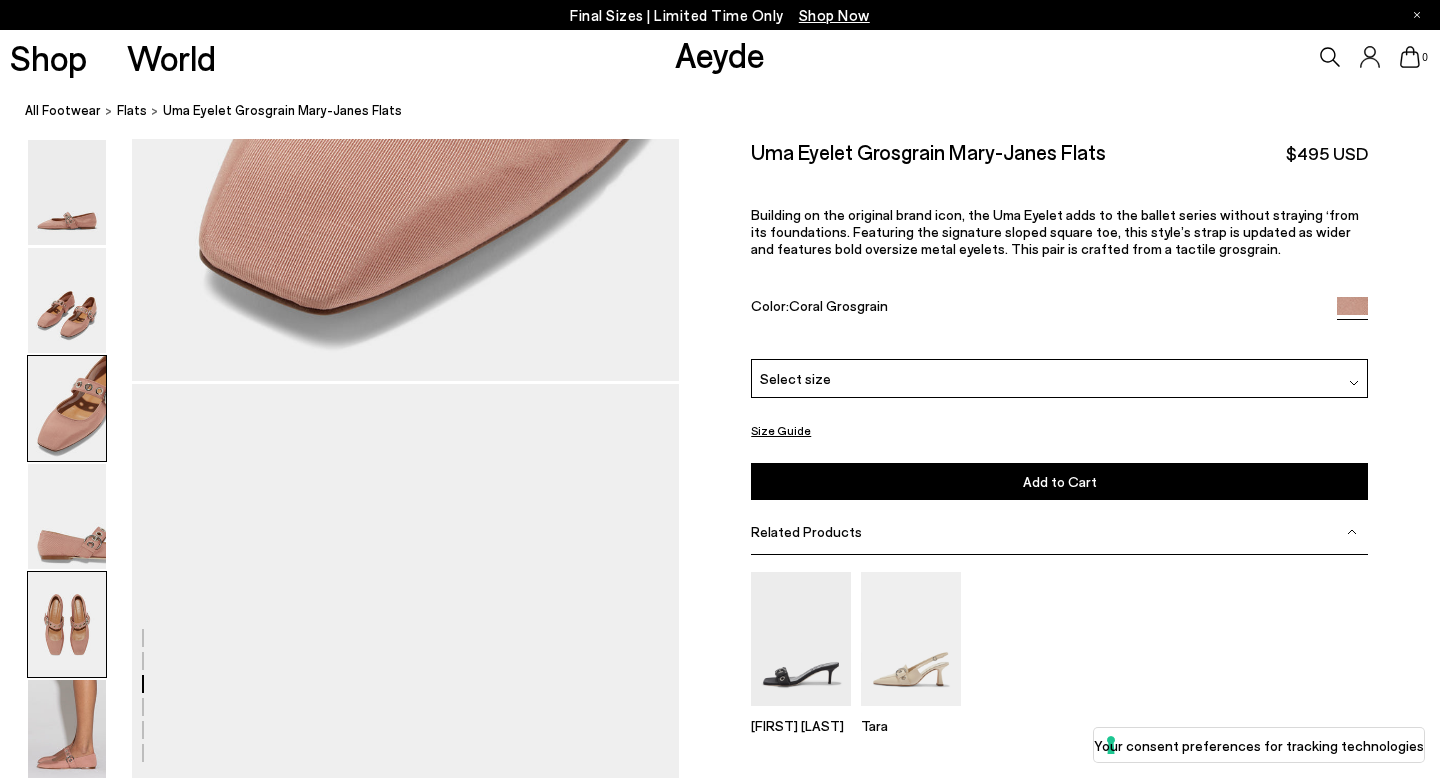 click at bounding box center [67, 624] 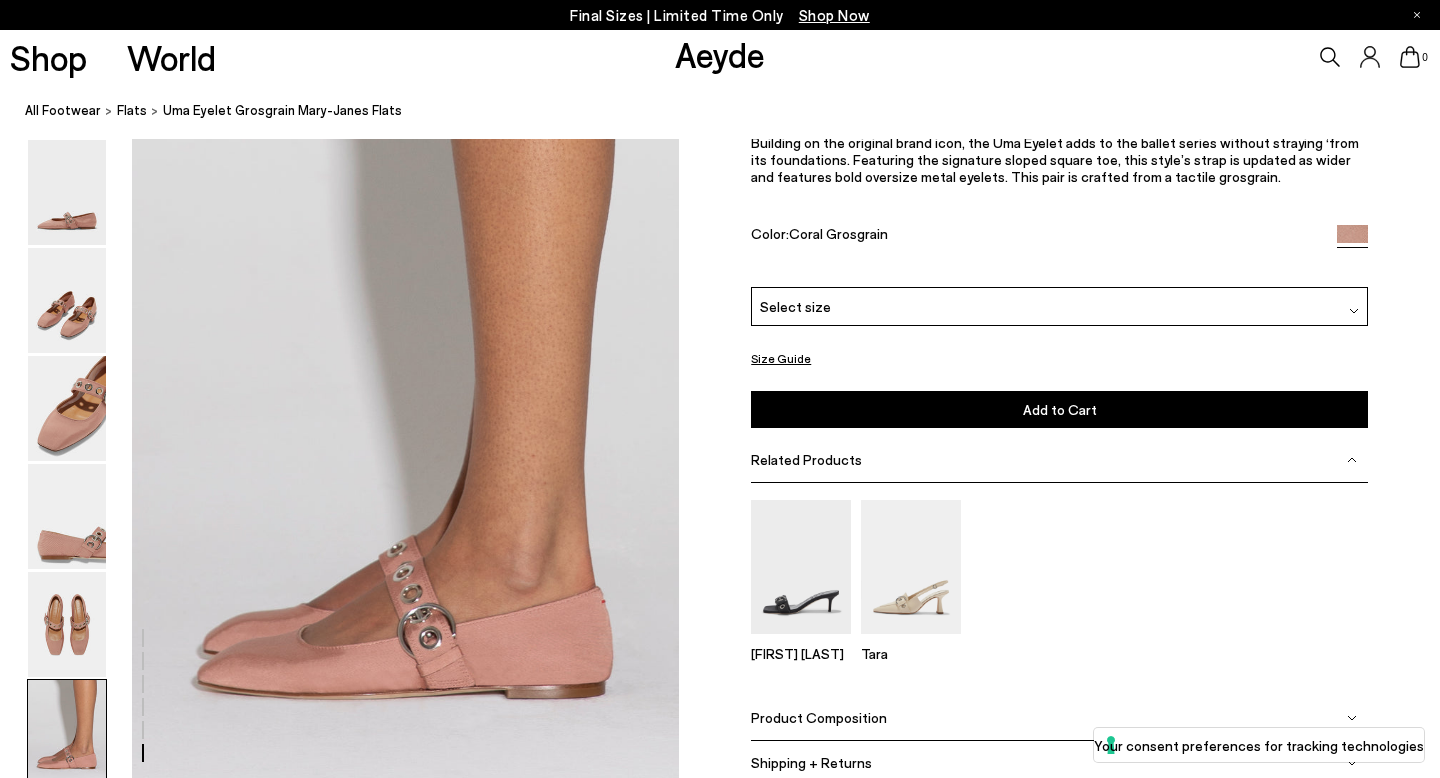 scroll, scrollTop: 3633, scrollLeft: 0, axis: vertical 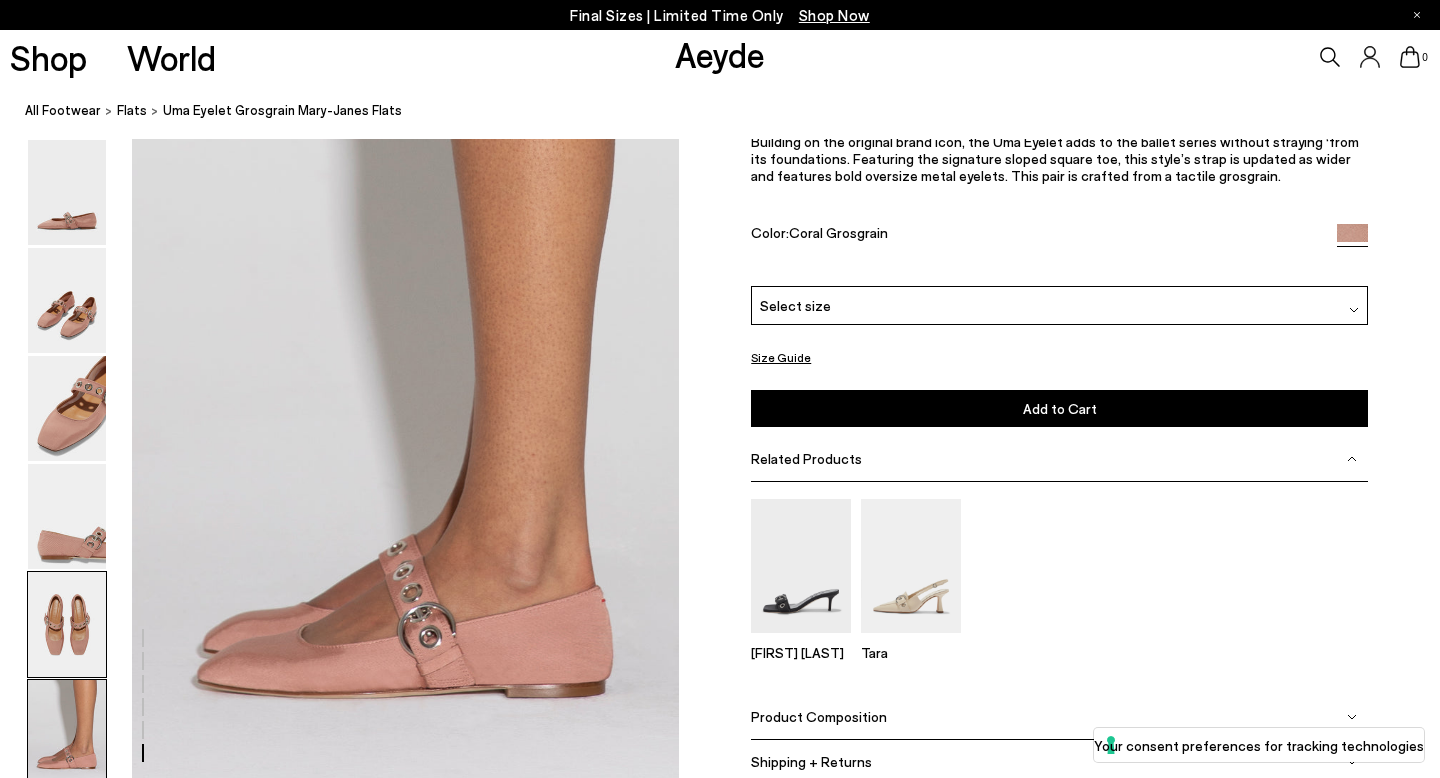 click at bounding box center [67, 624] 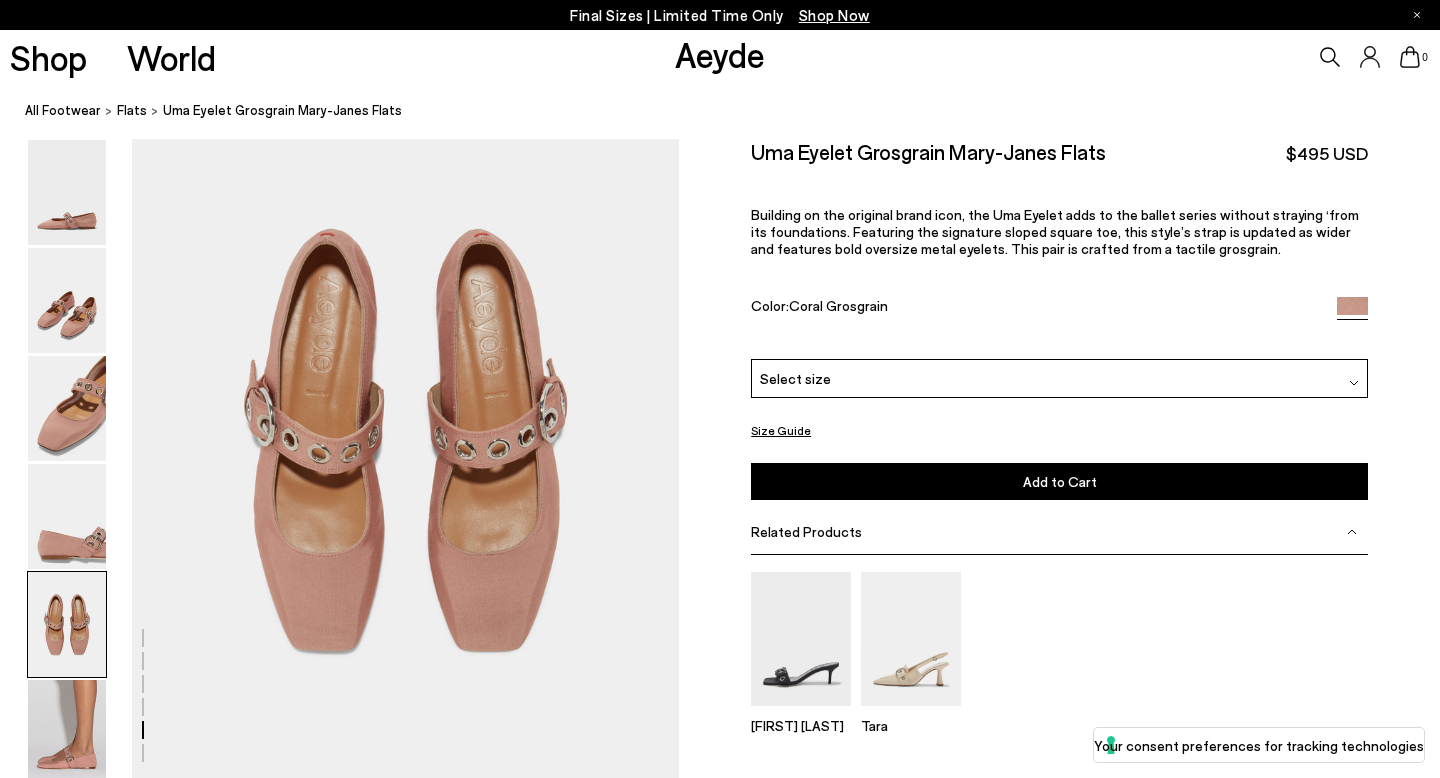 scroll, scrollTop: 2842, scrollLeft: 0, axis: vertical 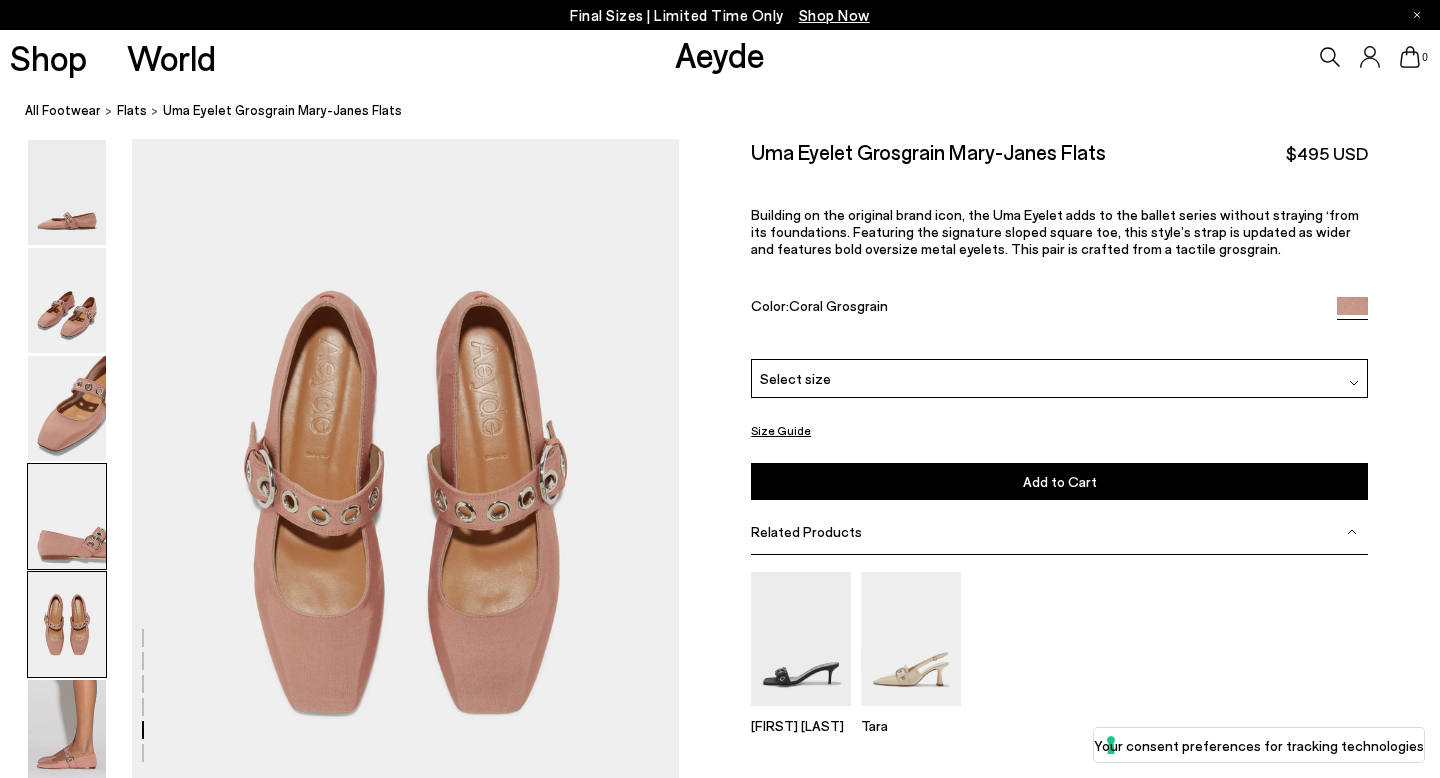 click at bounding box center [67, 516] 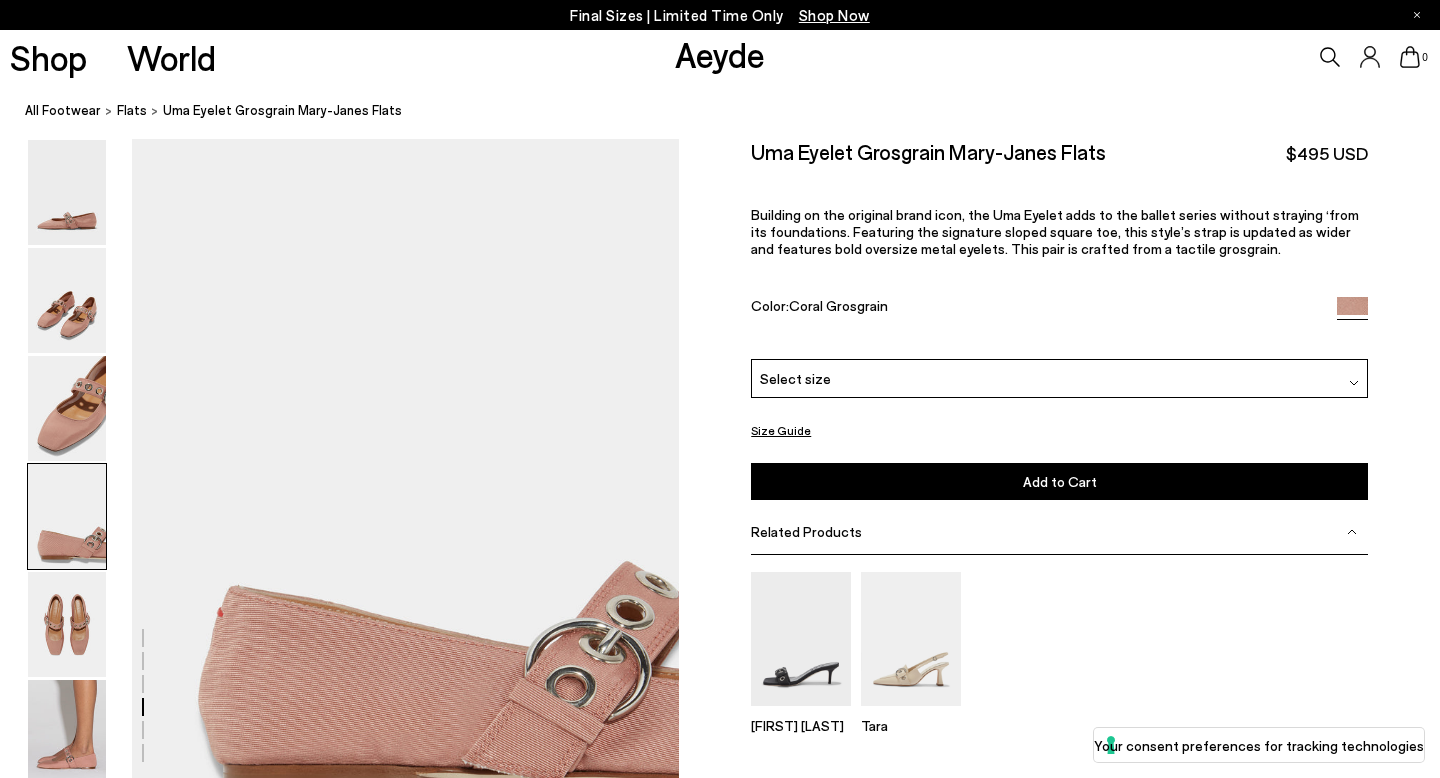 scroll, scrollTop: 2109, scrollLeft: 0, axis: vertical 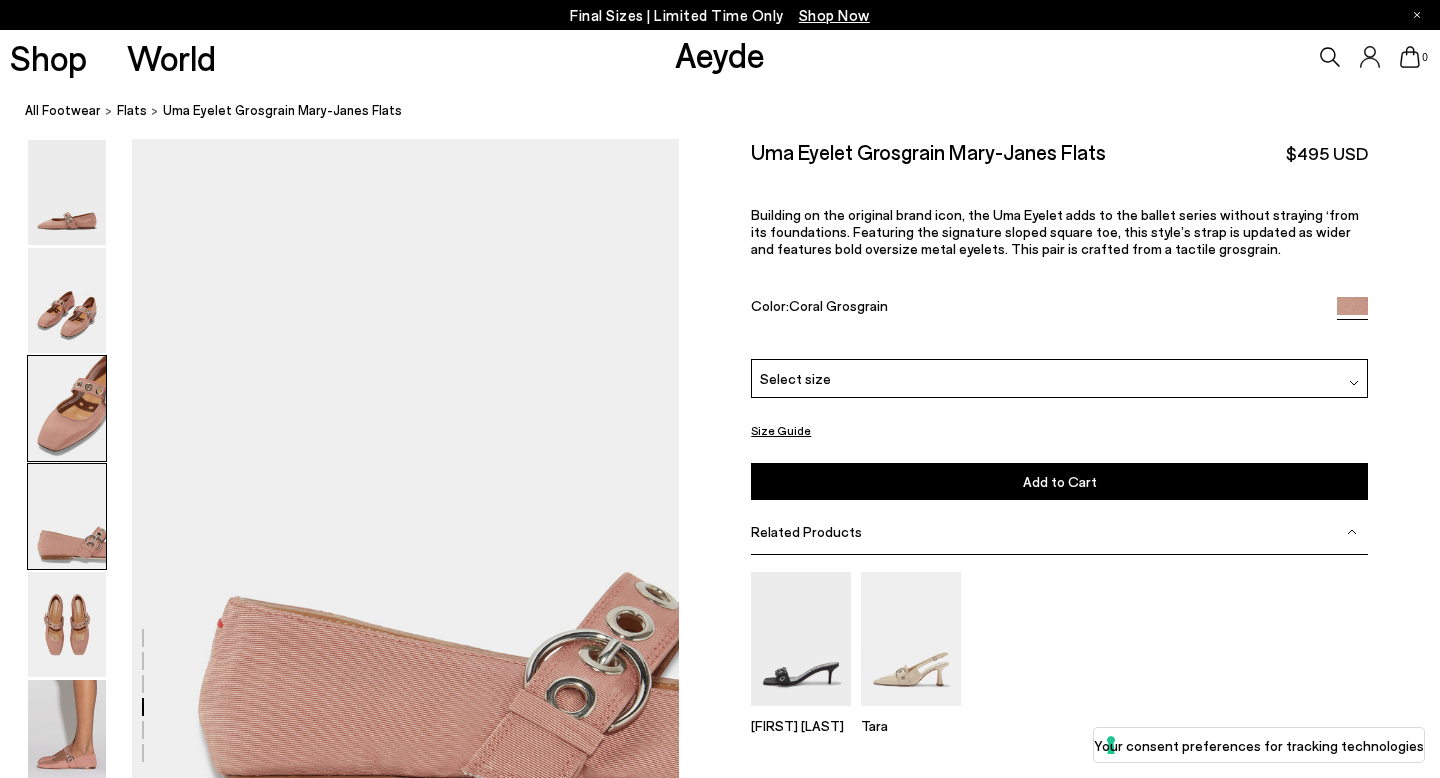 click at bounding box center (67, 408) 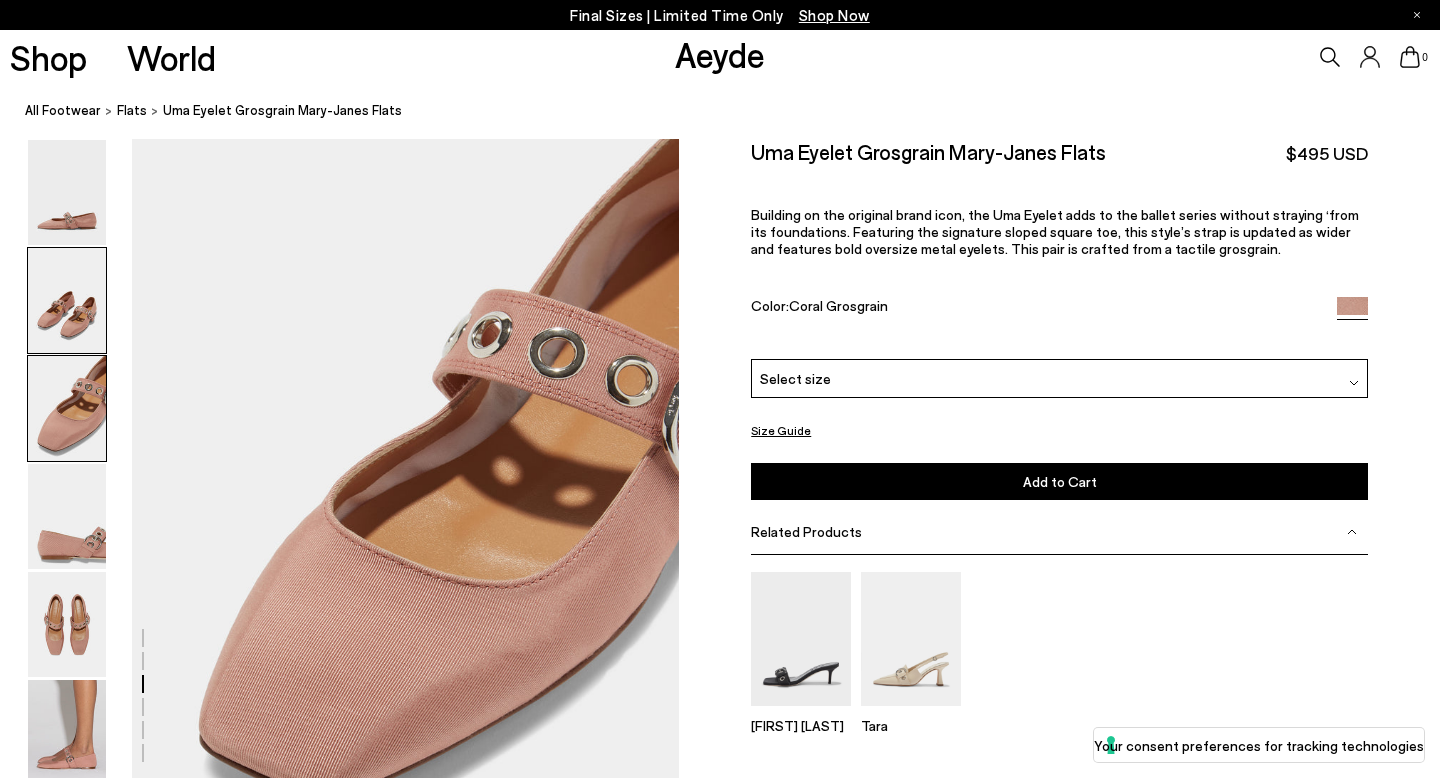 click at bounding box center (67, 300) 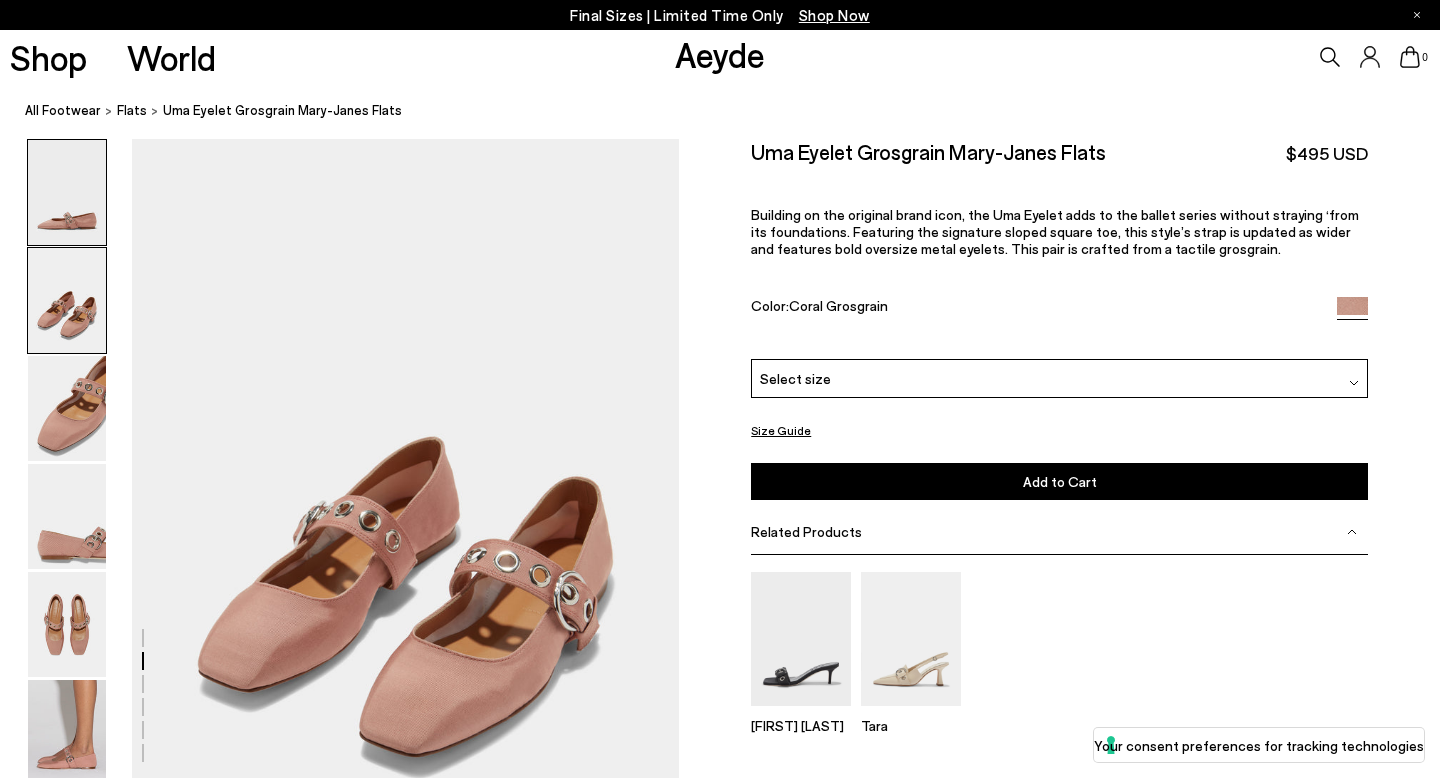 click at bounding box center (67, 192) 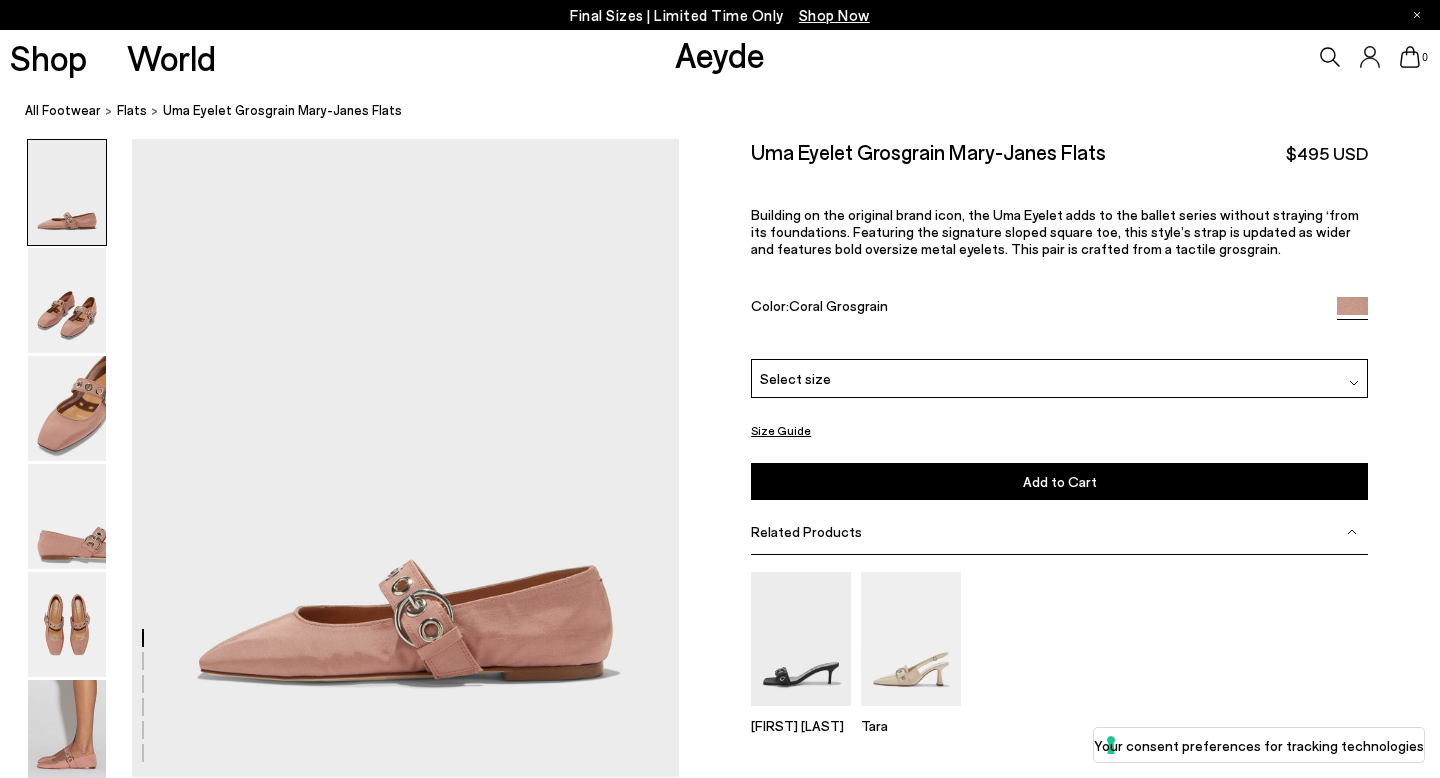 scroll, scrollTop: 0, scrollLeft: 0, axis: both 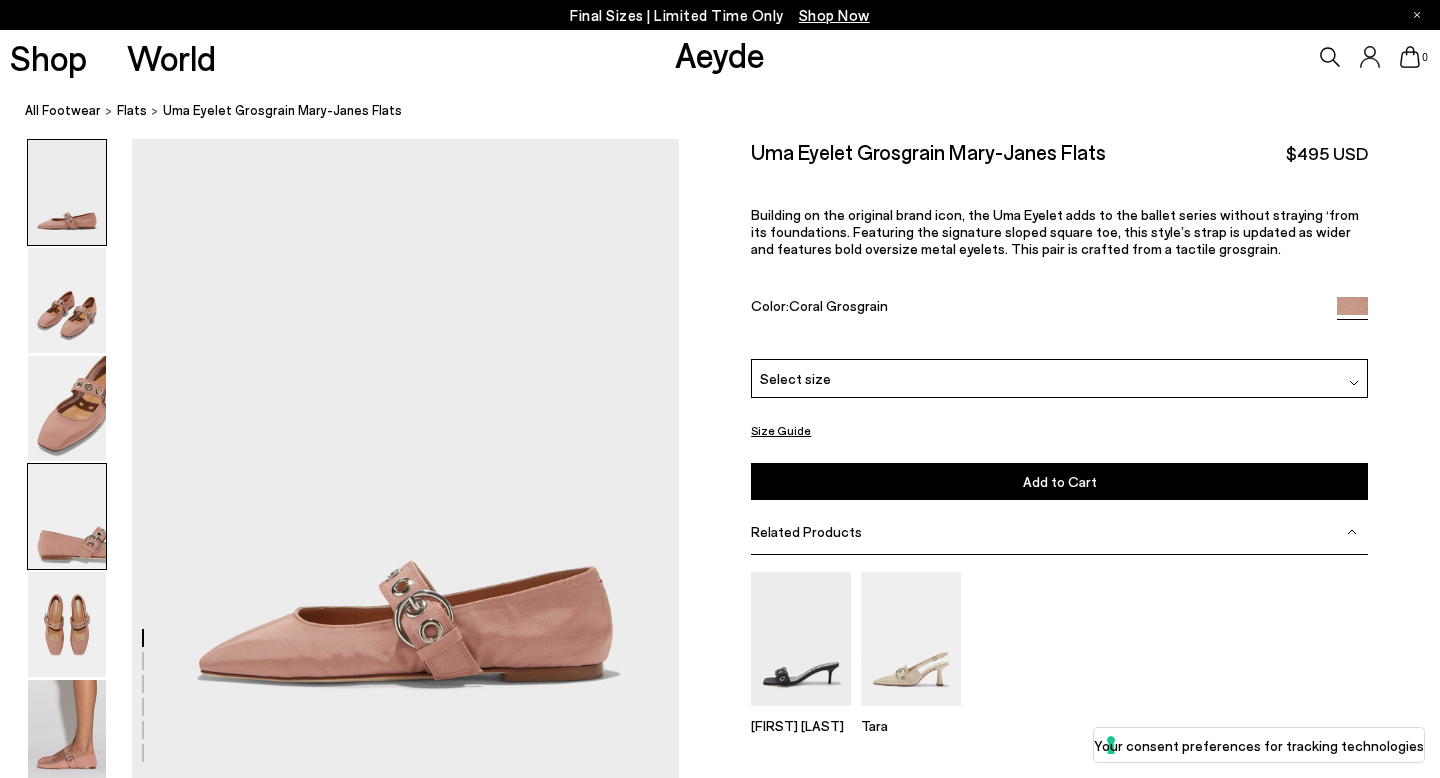 click at bounding box center (67, 516) 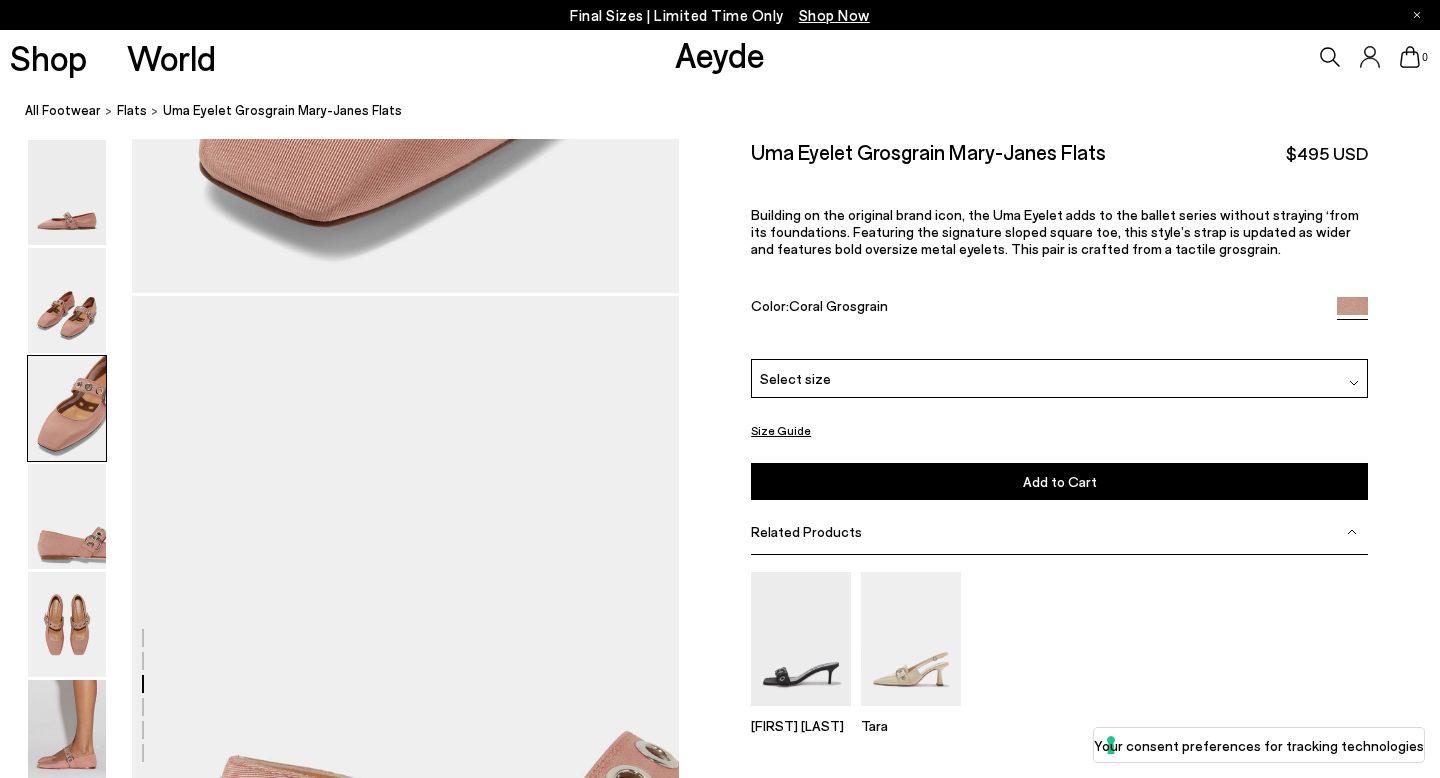 click at bounding box center (67, 408) 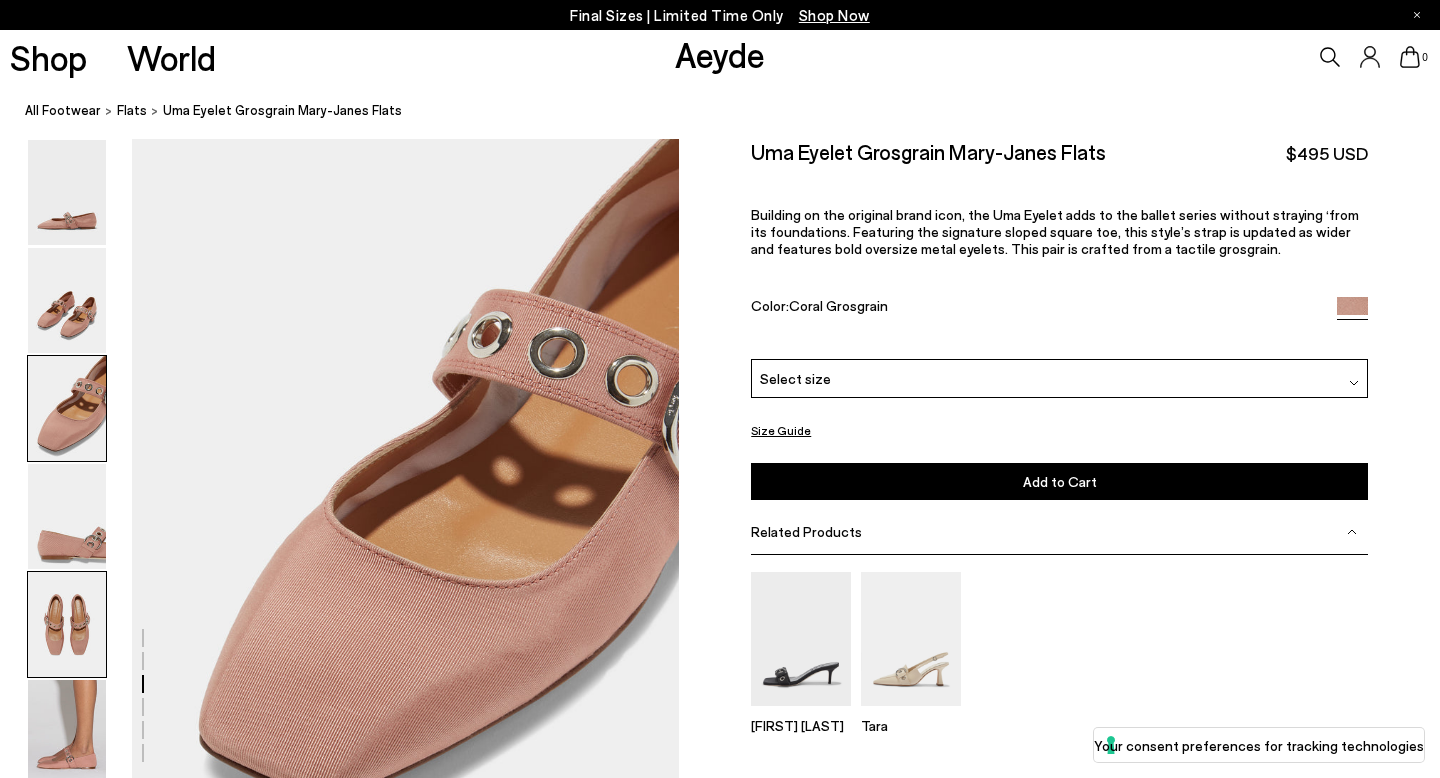 click at bounding box center (67, 624) 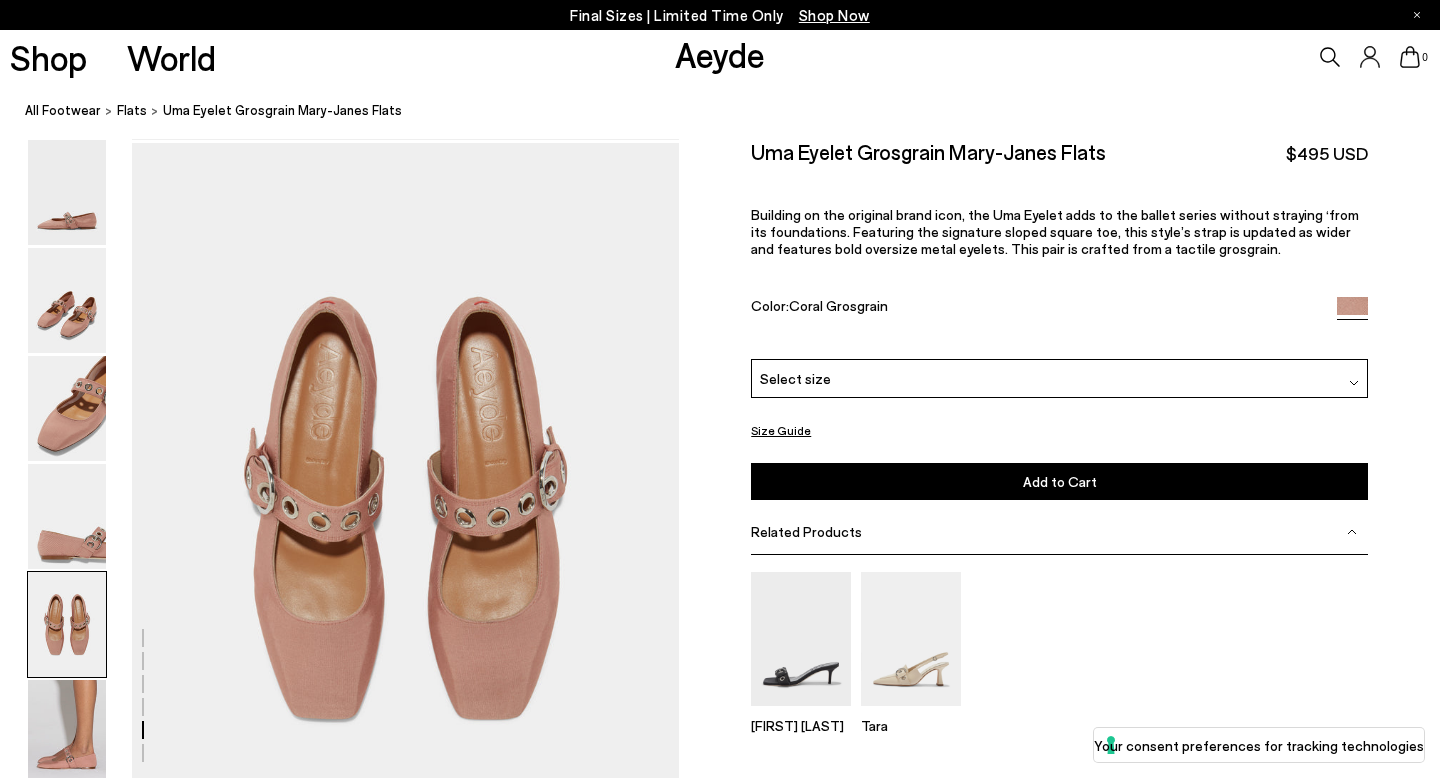 scroll, scrollTop: 2842, scrollLeft: 0, axis: vertical 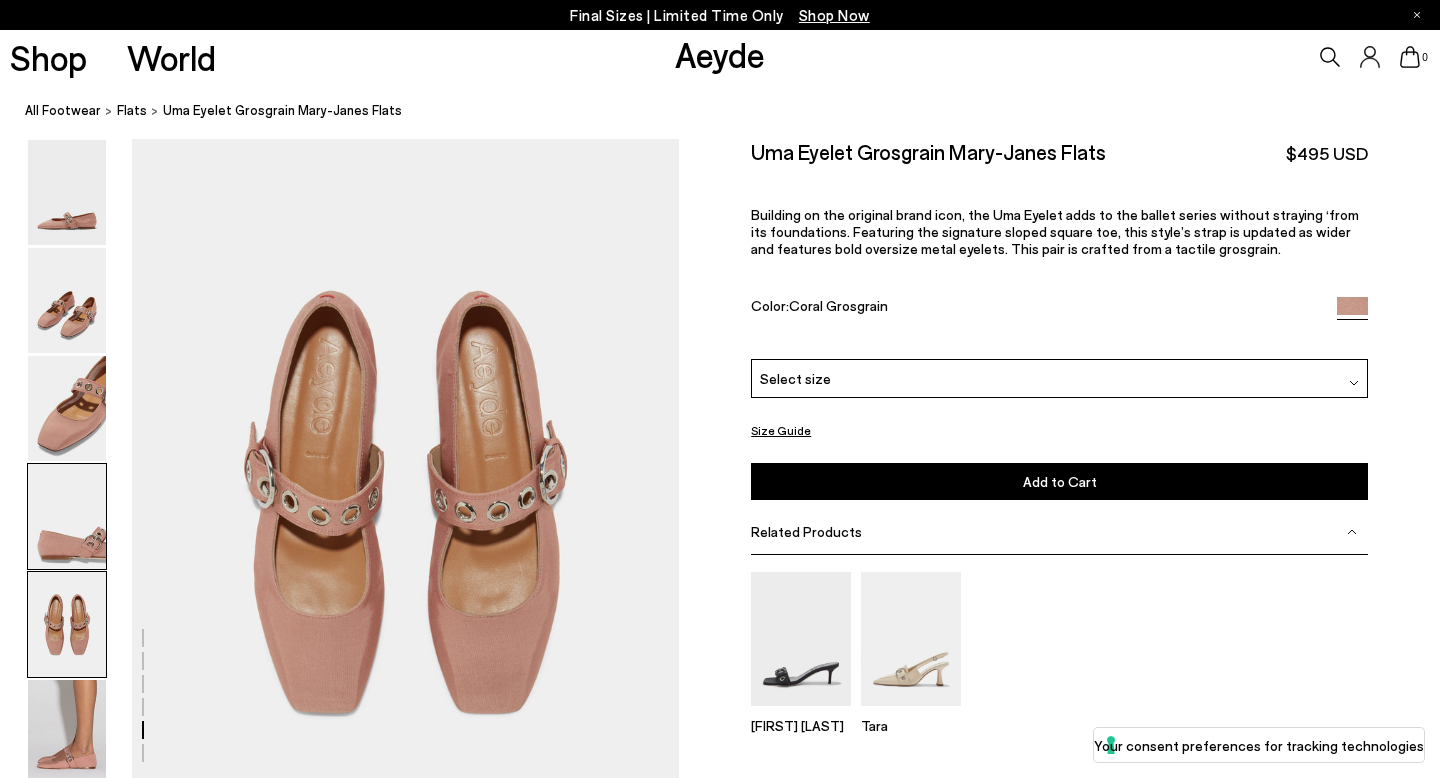 click at bounding box center (67, 516) 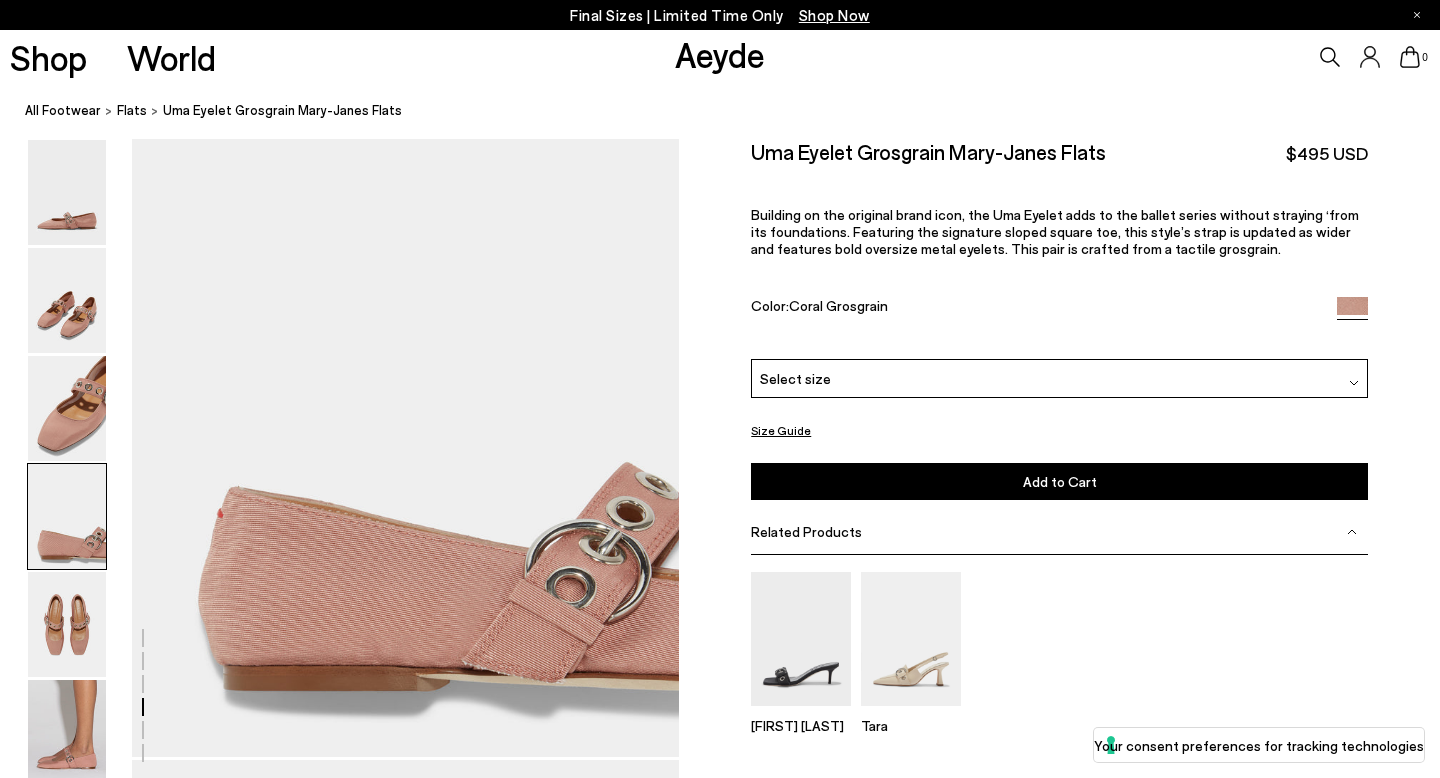 scroll, scrollTop: 2109, scrollLeft: 0, axis: vertical 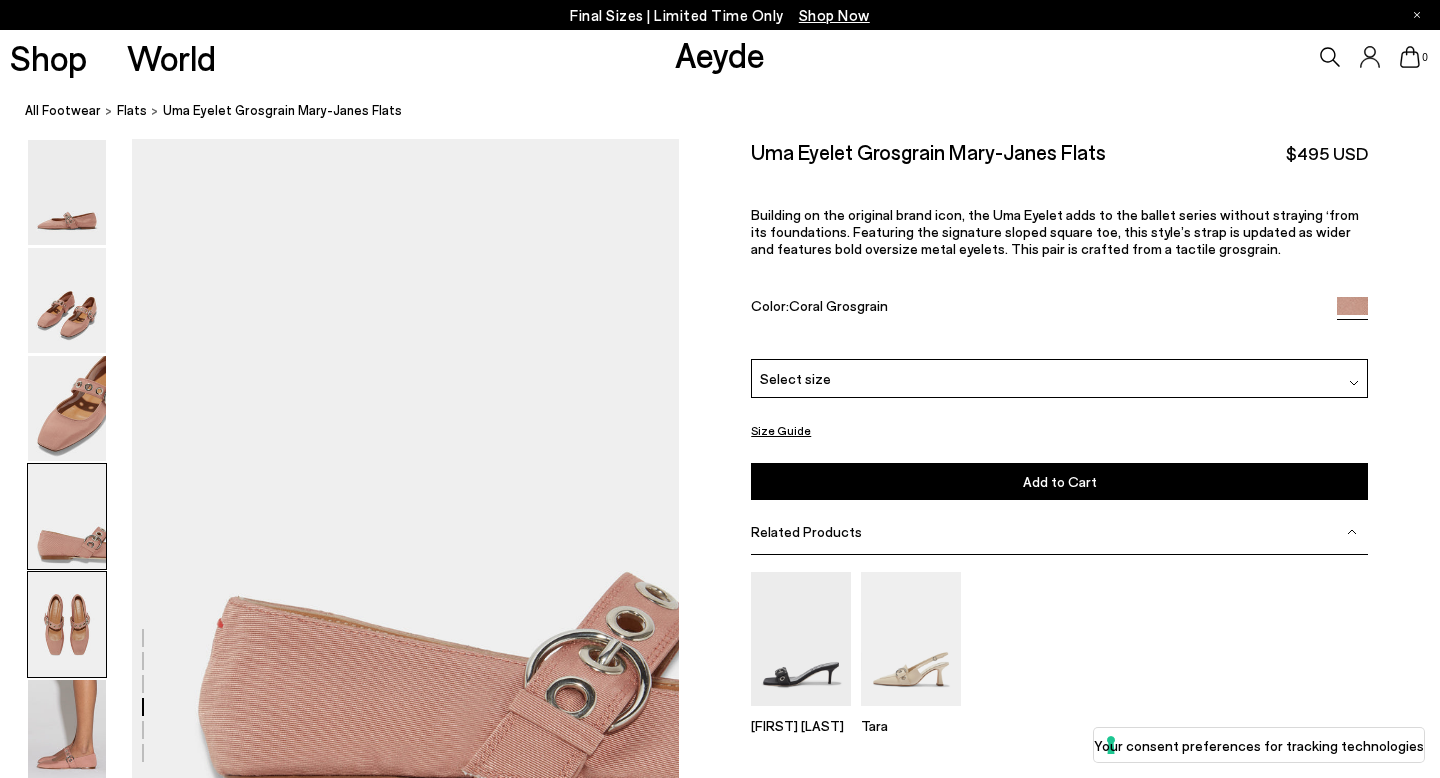 click at bounding box center [67, 624] 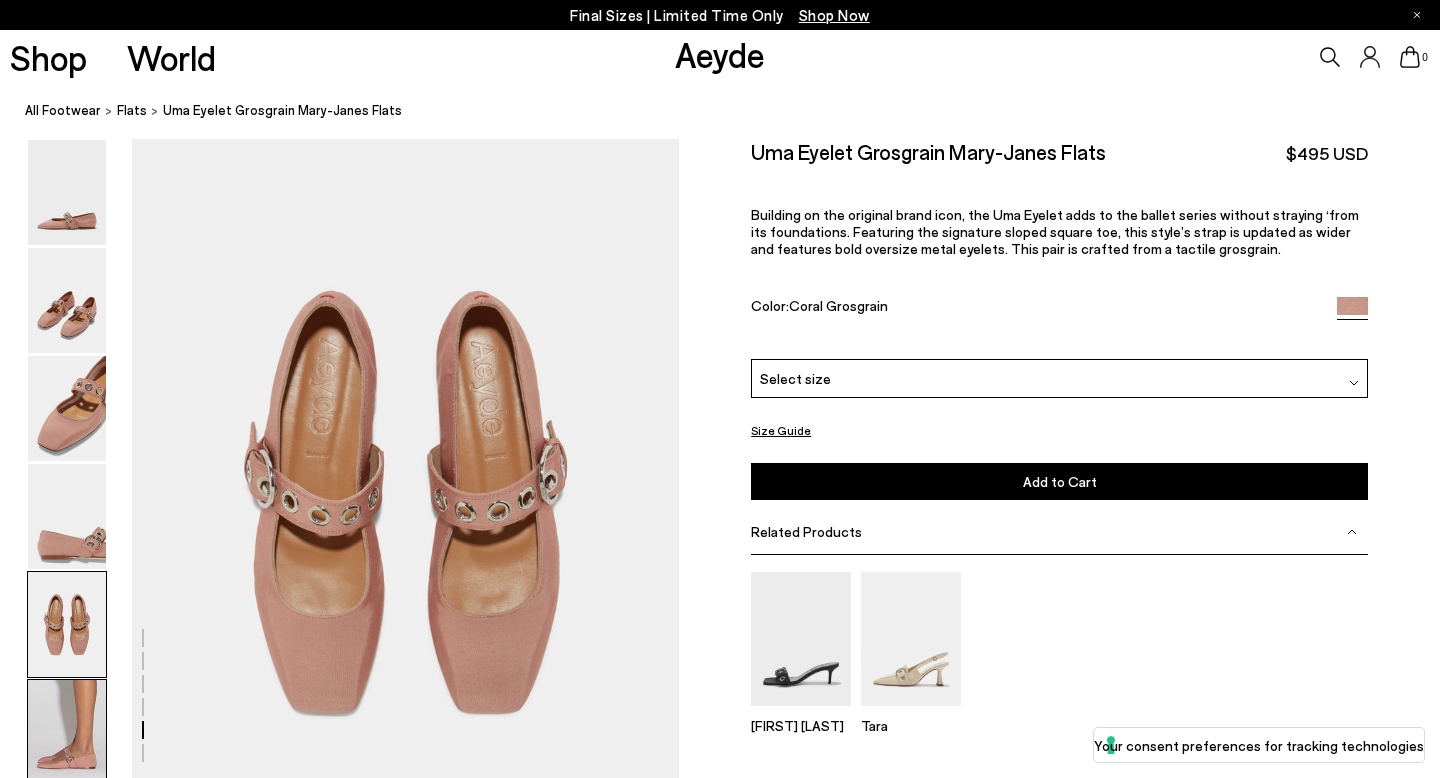 click at bounding box center [67, 732] 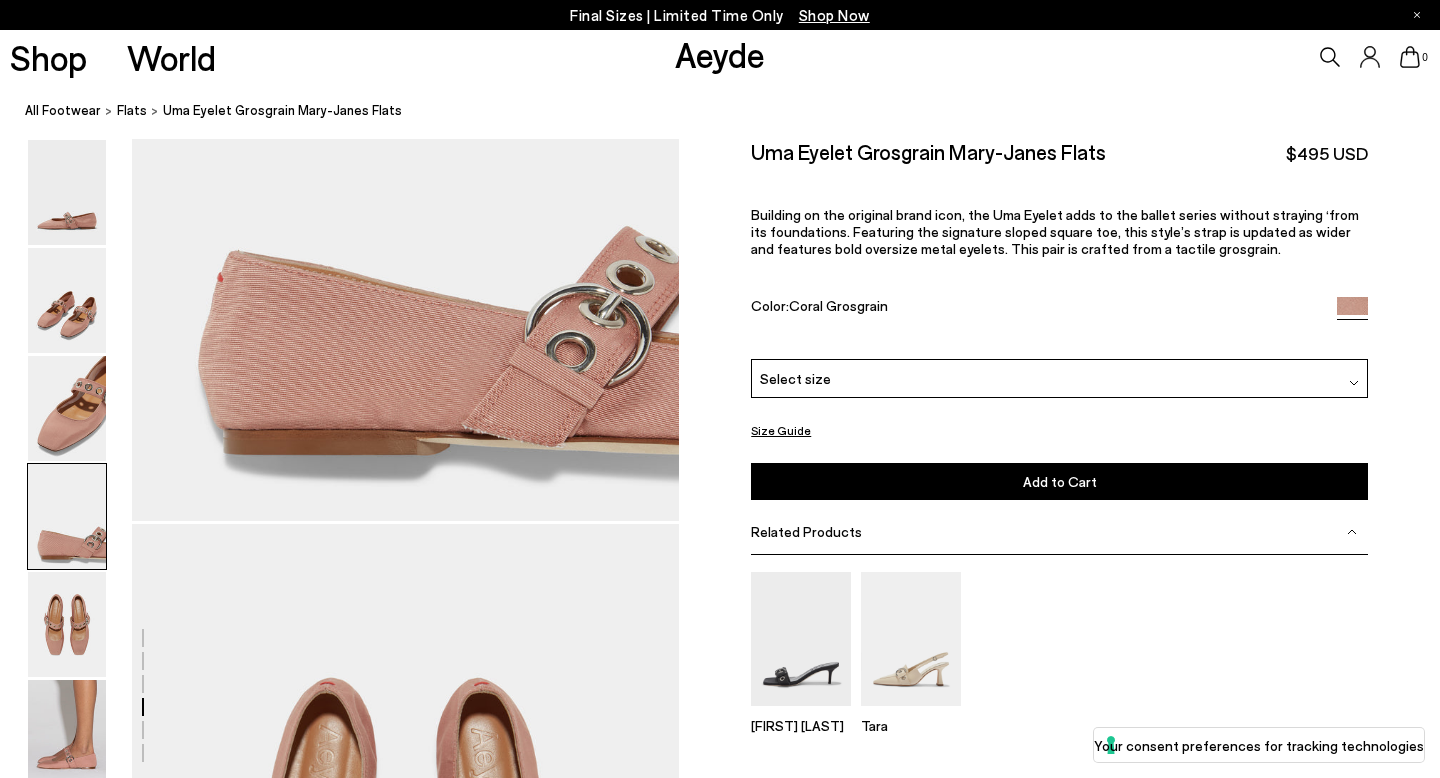 scroll, scrollTop: 2162, scrollLeft: 0, axis: vertical 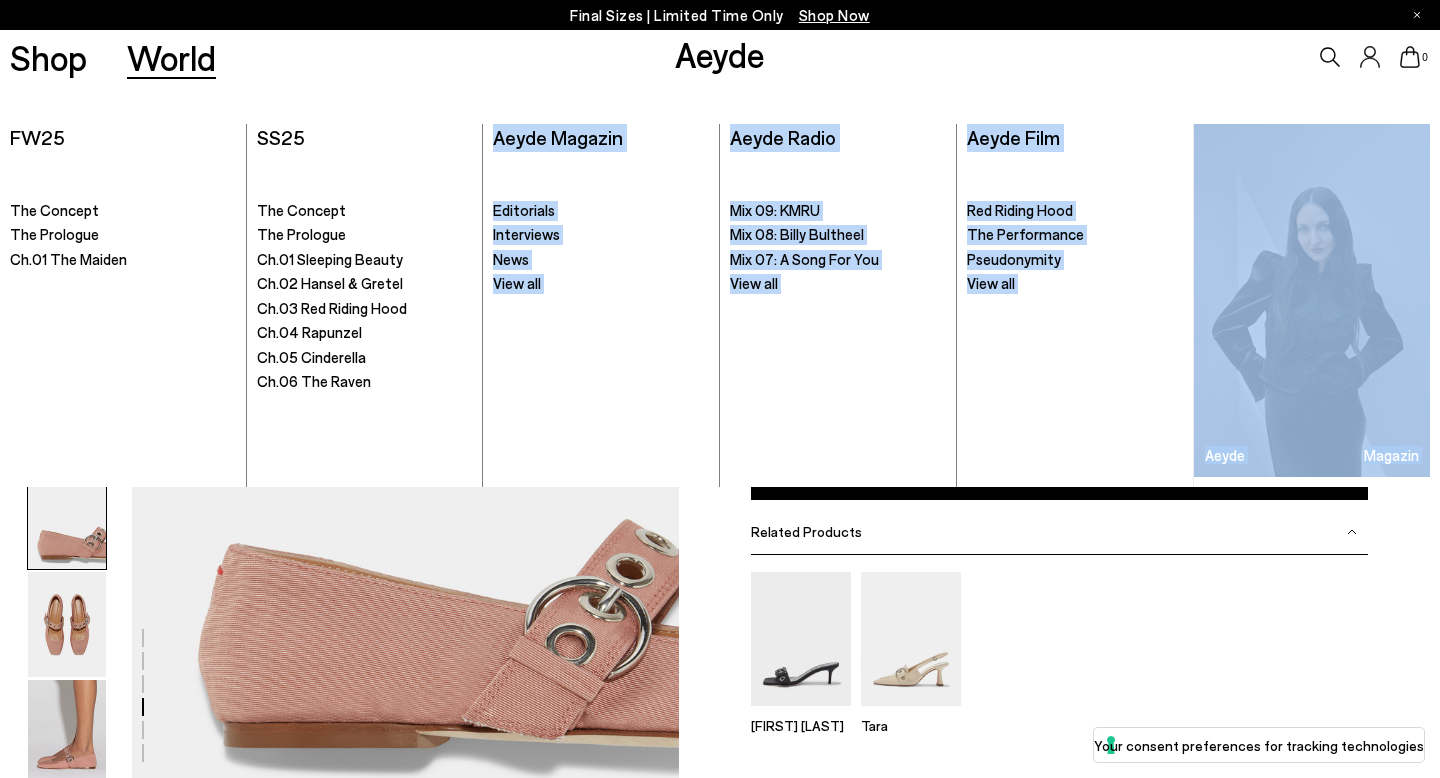 drag, startPoint x: 396, startPoint y: 115, endPoint x: 298, endPoint y: 456, distance: 354.80276 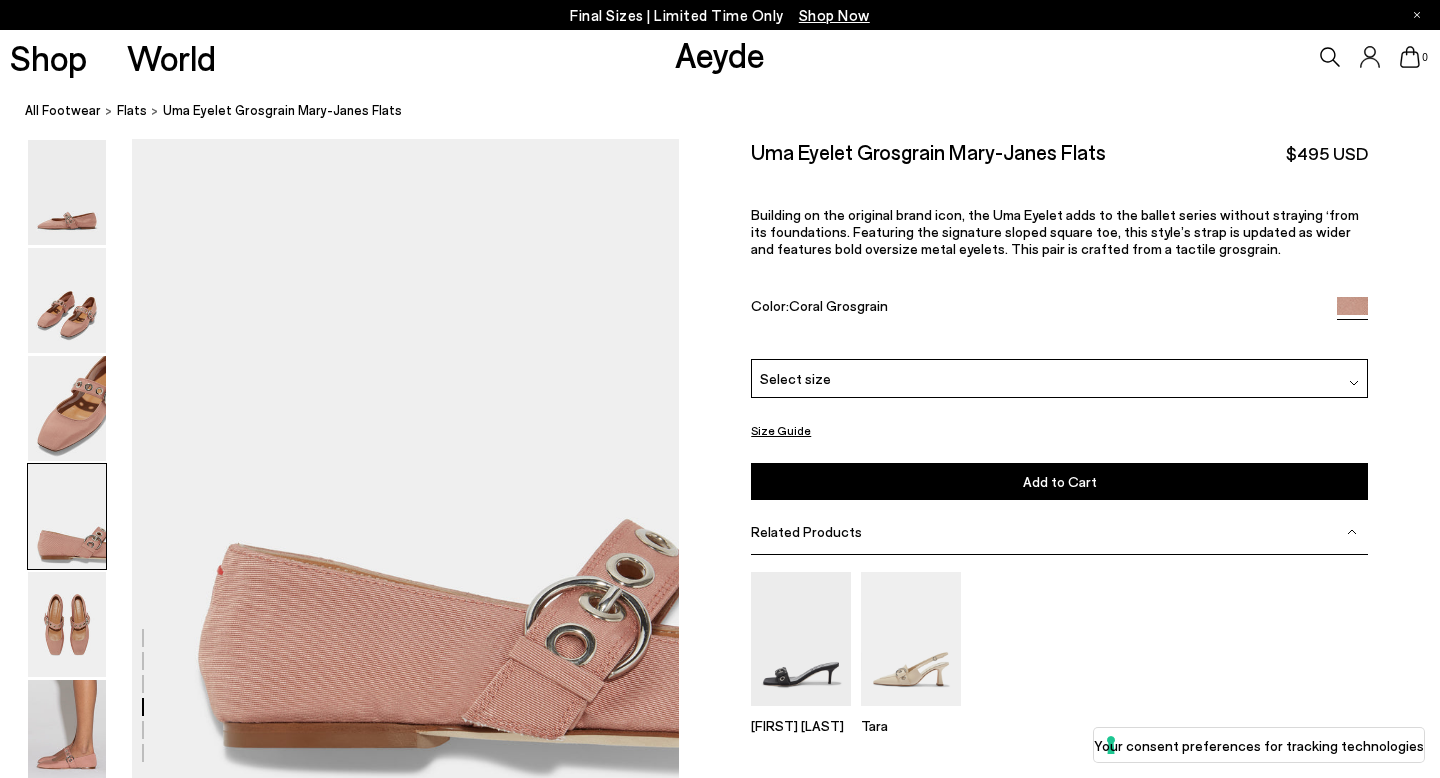 click at bounding box center (339, 128) 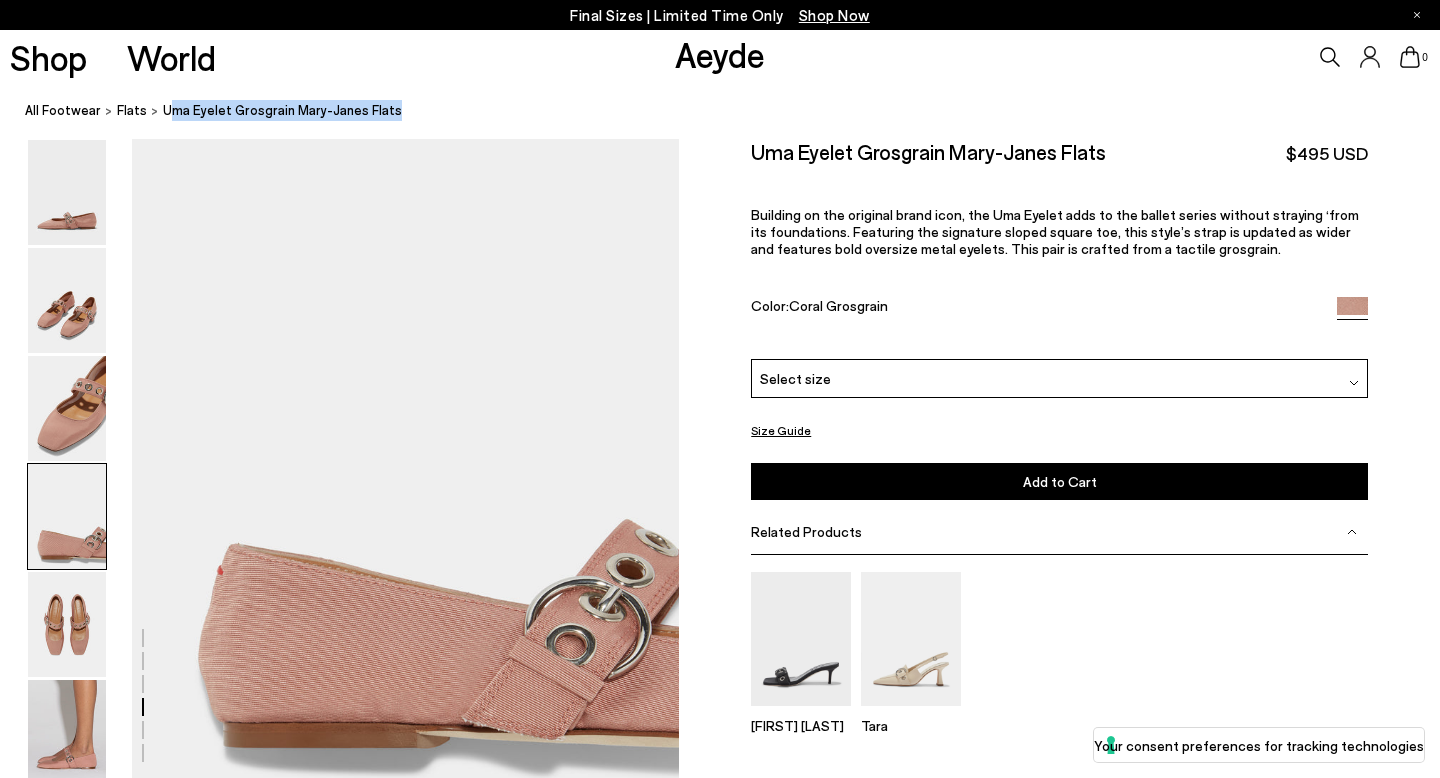 drag, startPoint x: 374, startPoint y: 120, endPoint x: 158, endPoint y: 109, distance: 216.2799 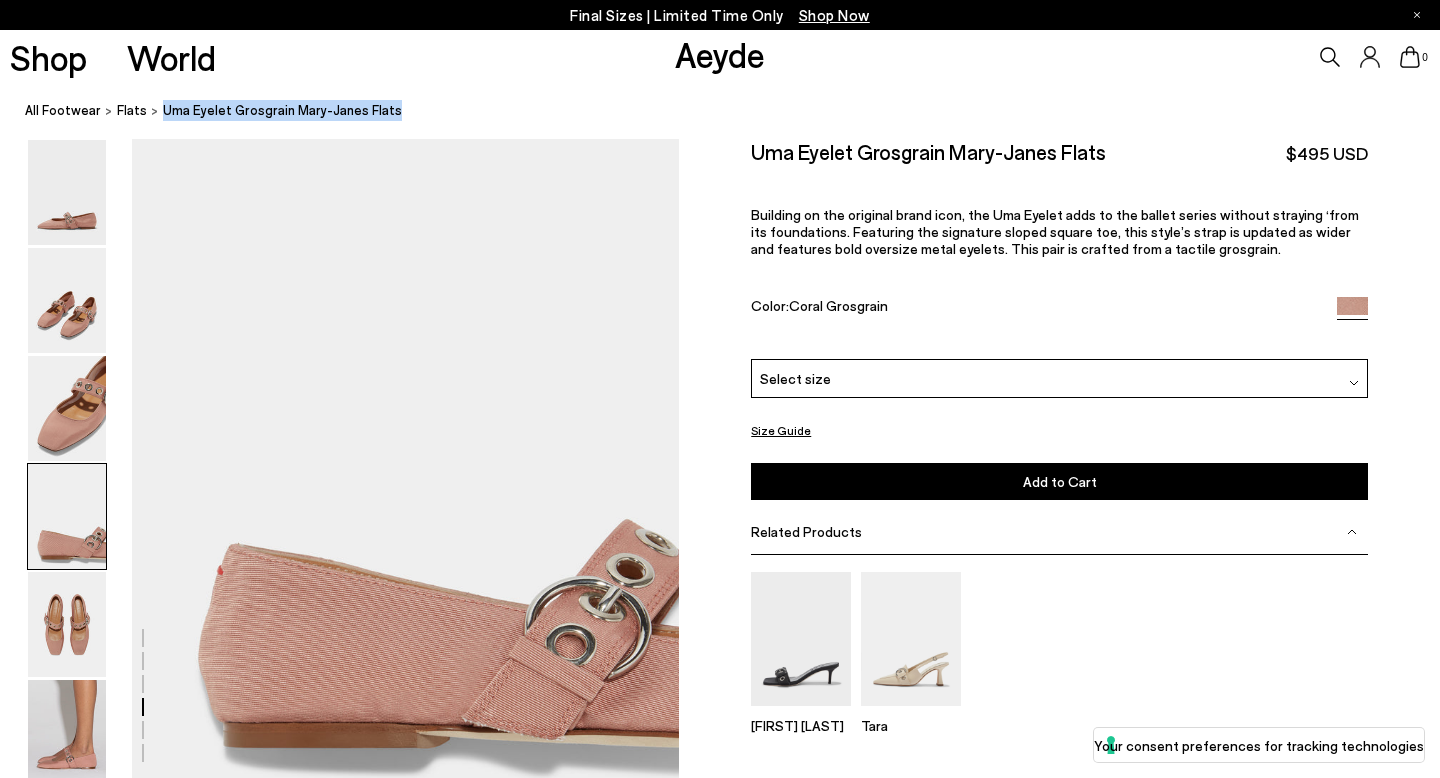 drag, startPoint x: 154, startPoint y: 109, endPoint x: 387, endPoint y: 112, distance: 233.01932 